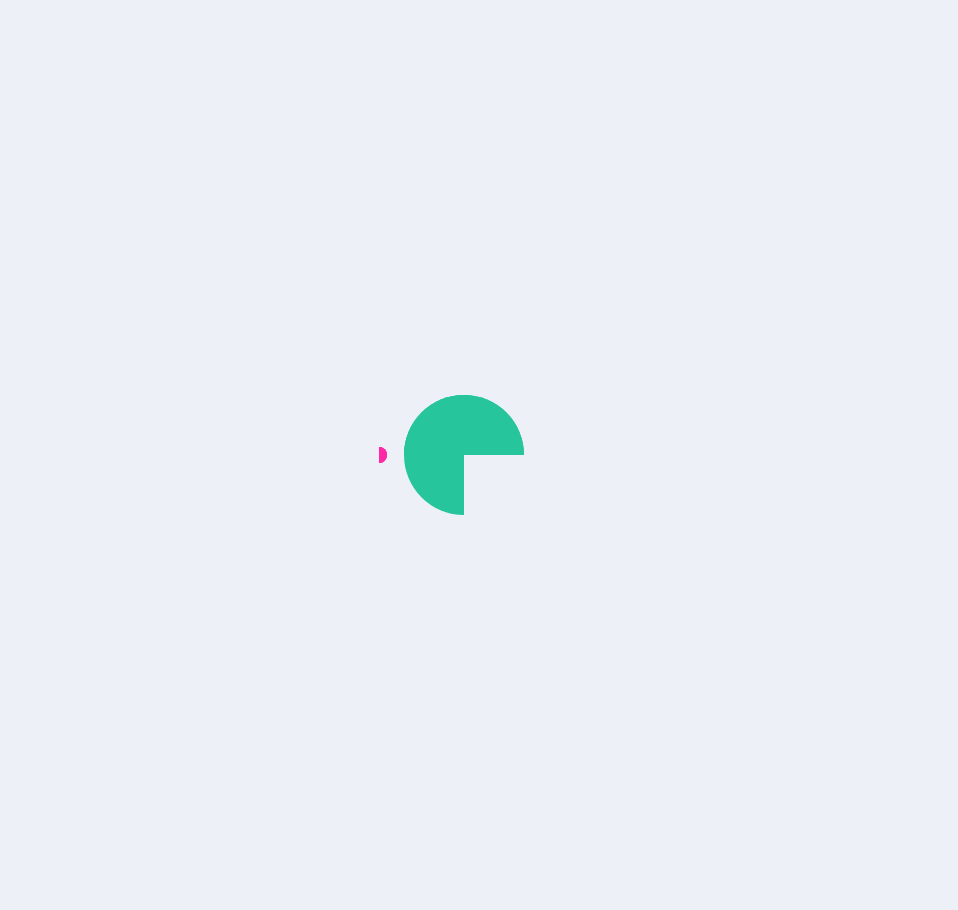 scroll, scrollTop: 0, scrollLeft: 0, axis: both 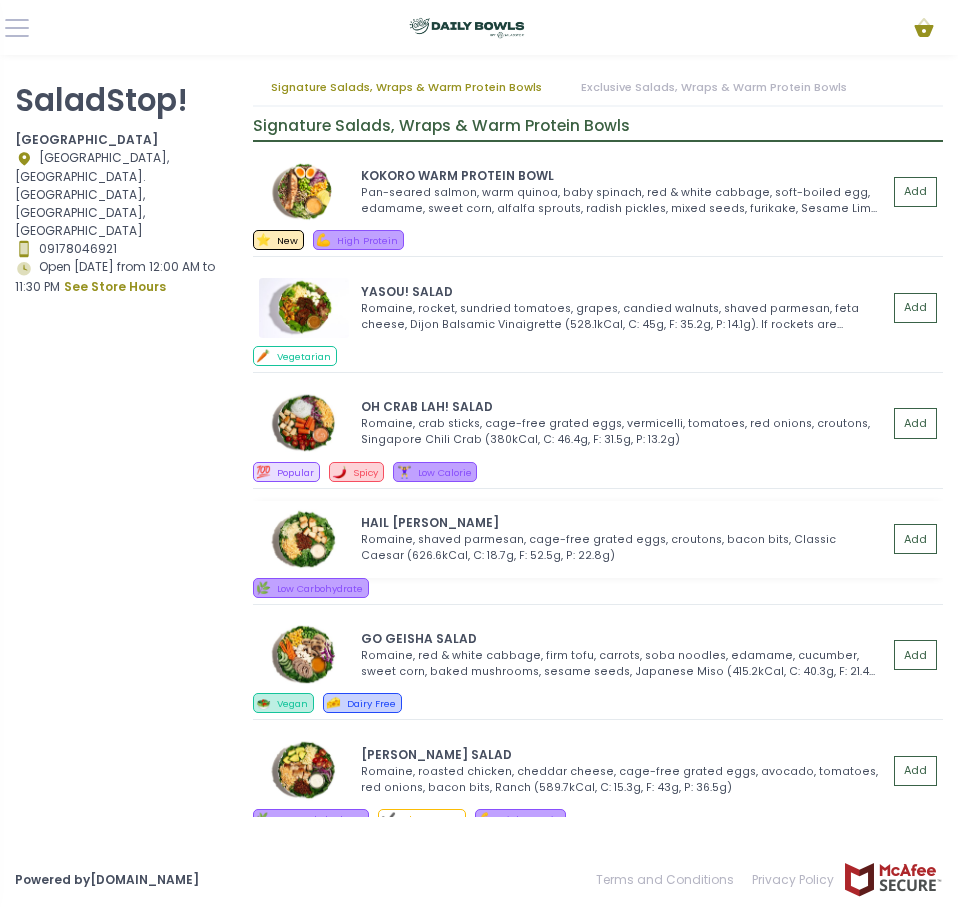 click at bounding box center [304, 539] 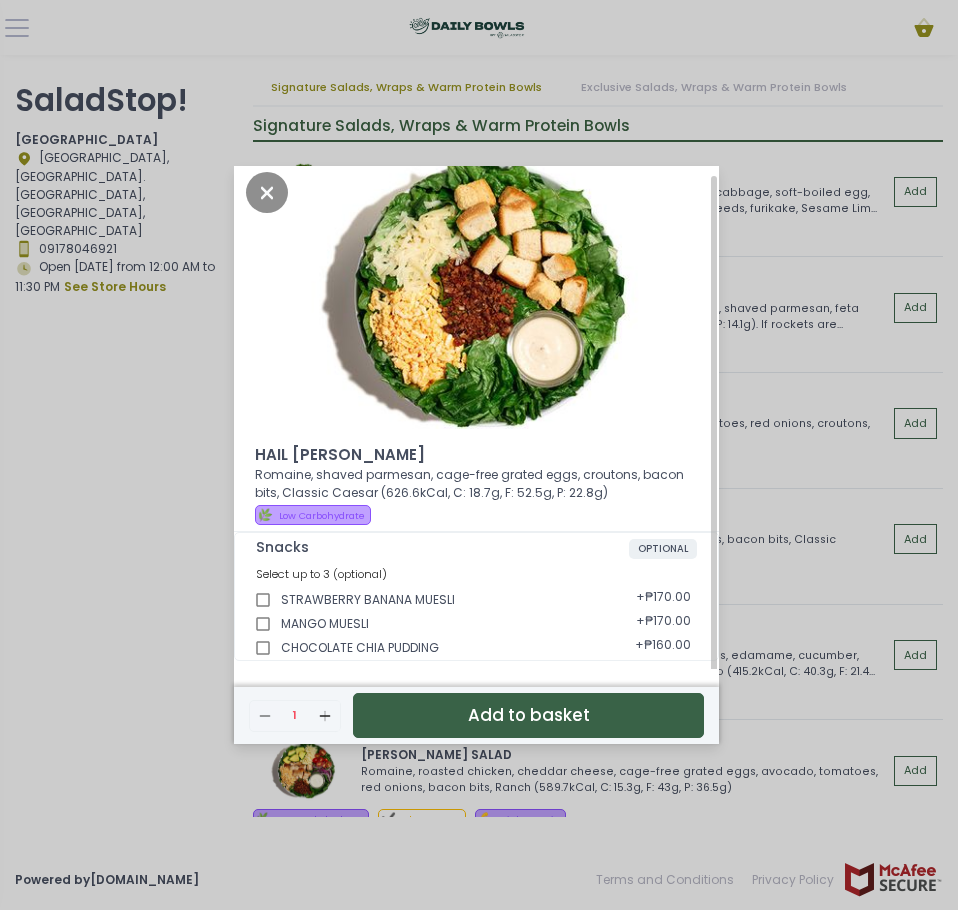 scroll, scrollTop: 9, scrollLeft: 0, axis: vertical 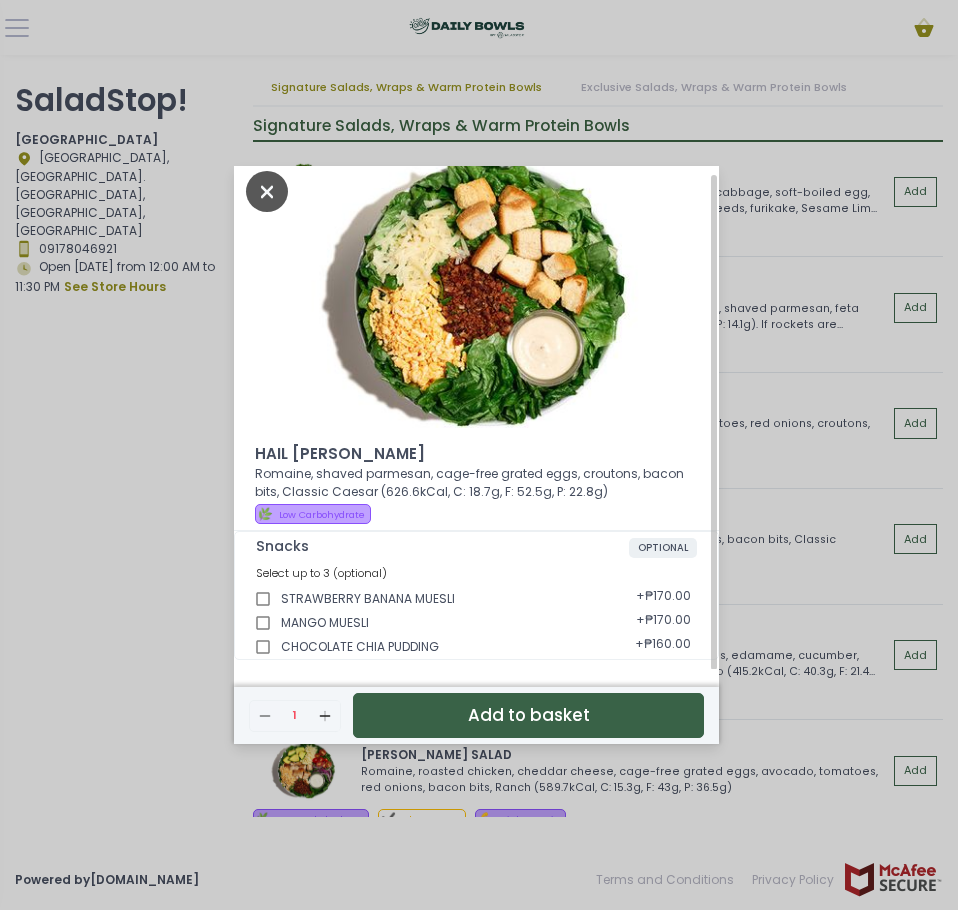 click at bounding box center [267, 191] 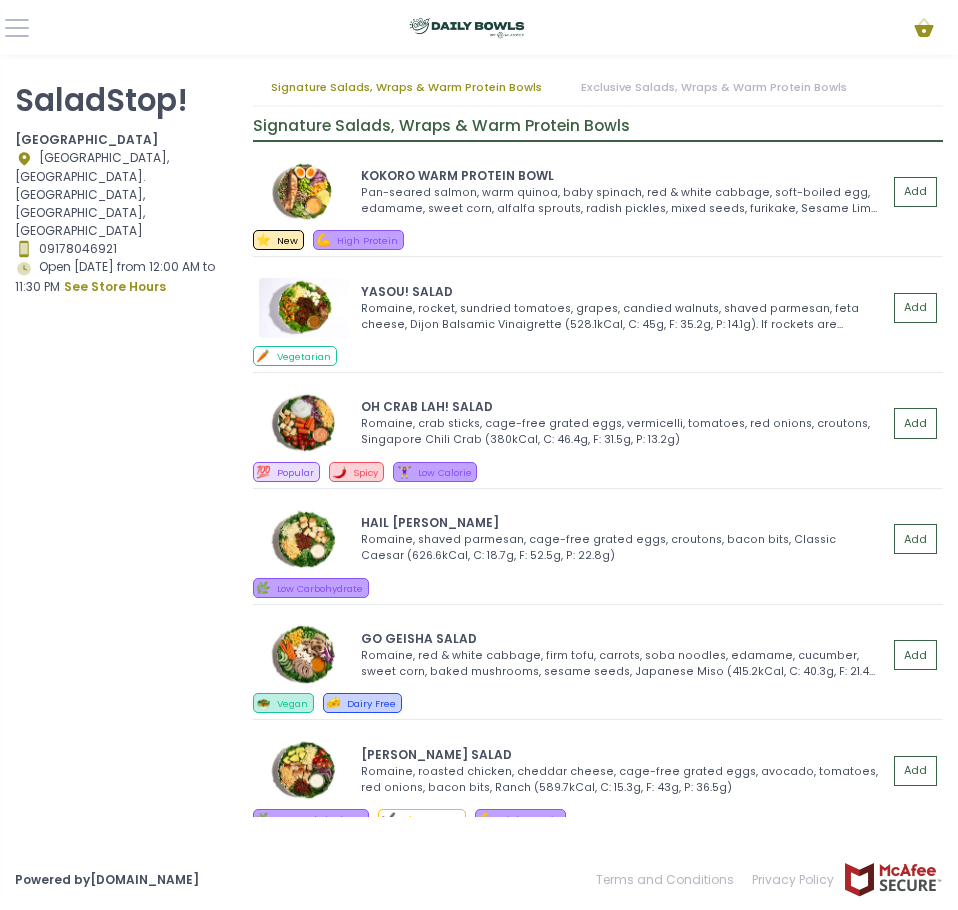 scroll, scrollTop: 5, scrollLeft: 0, axis: vertical 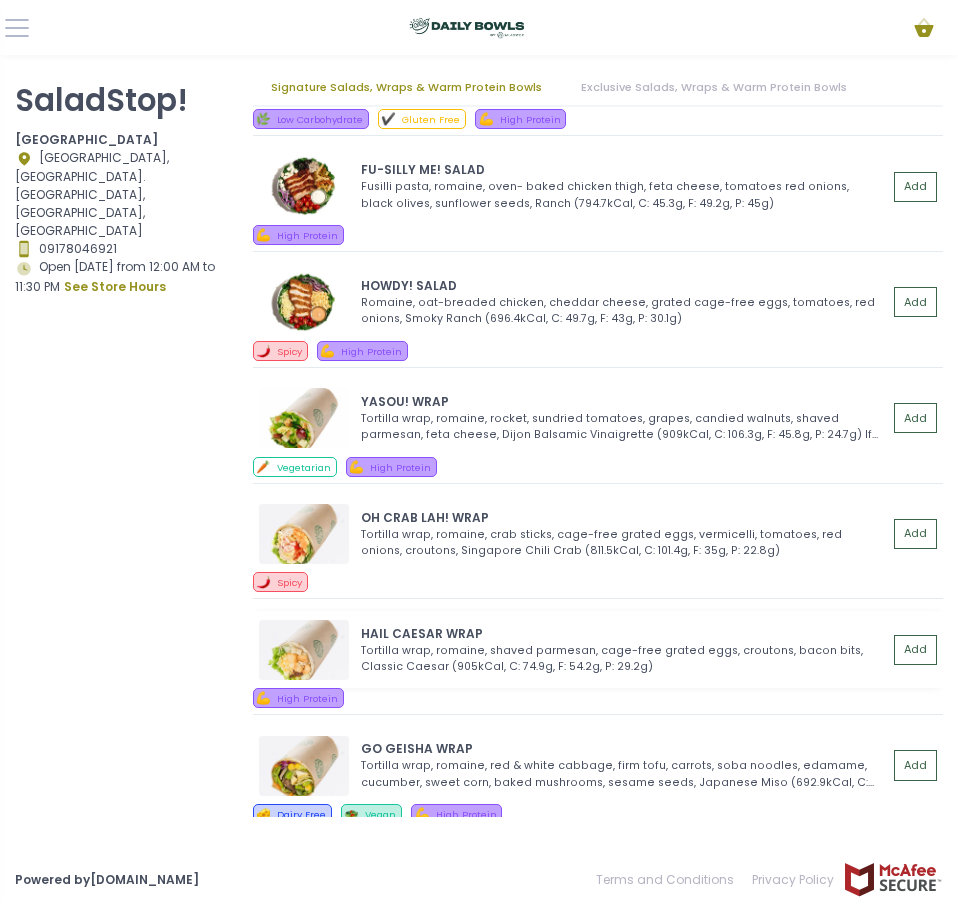 click at bounding box center (304, 650) 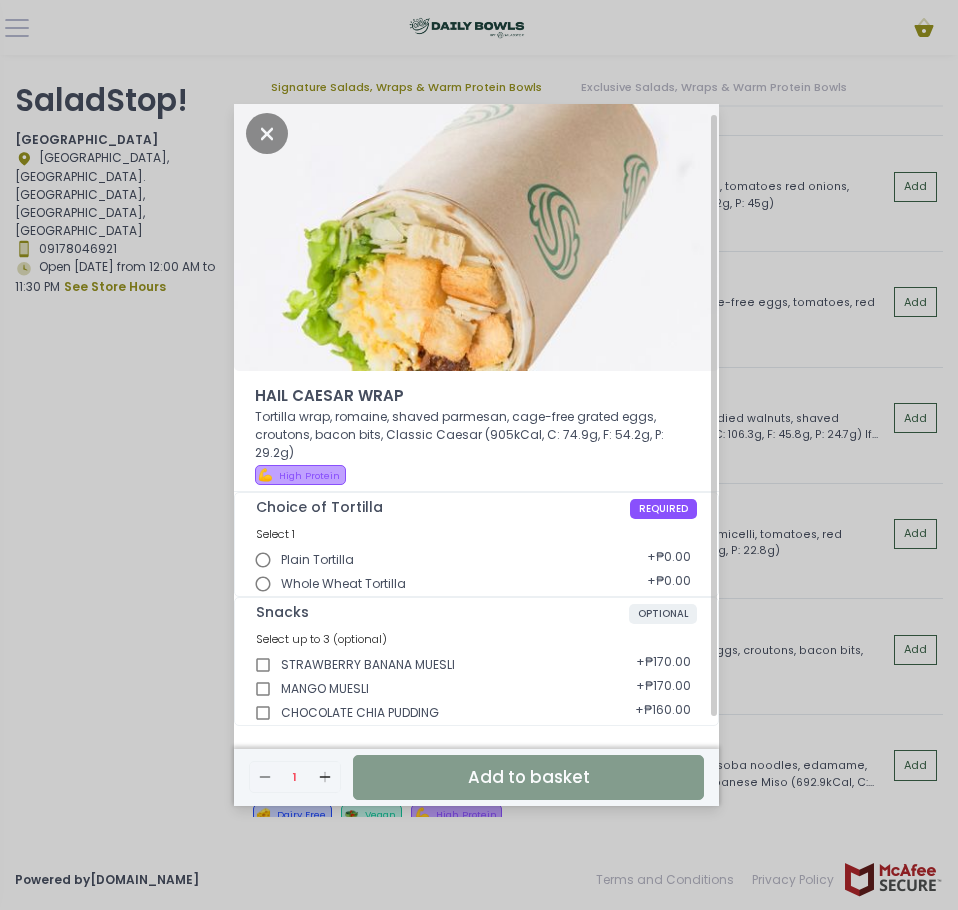 scroll, scrollTop: 0, scrollLeft: 0, axis: both 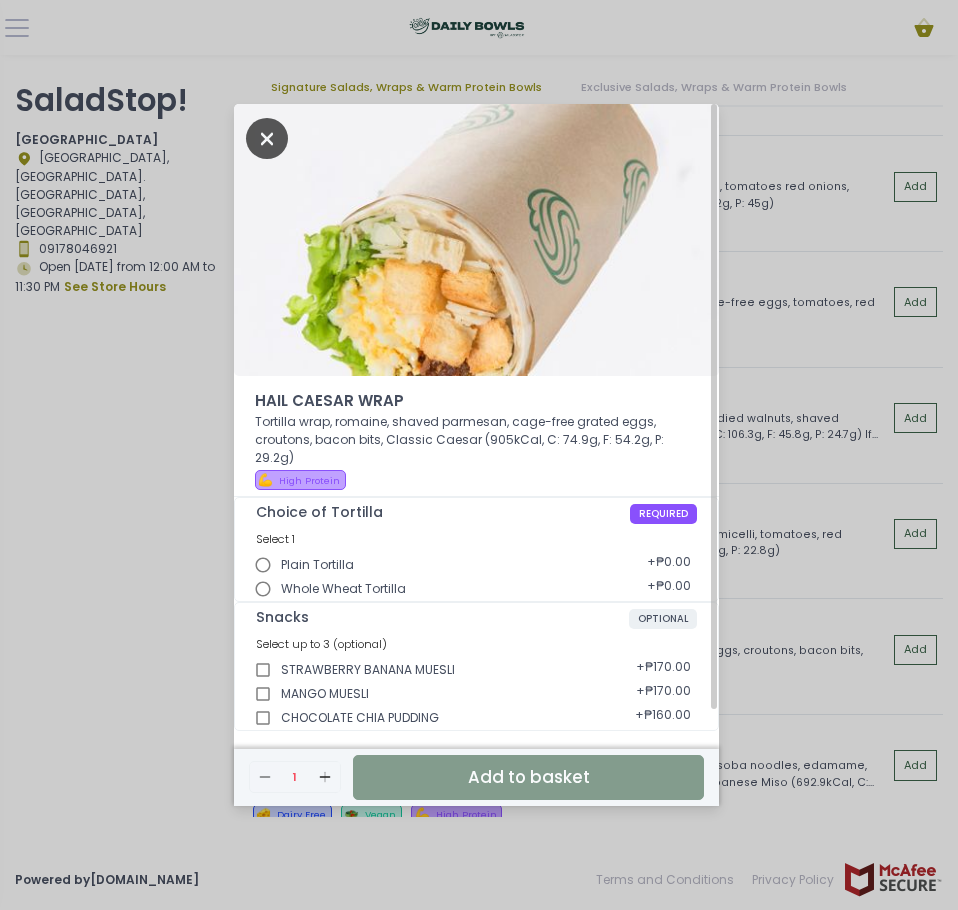 click at bounding box center [267, 138] 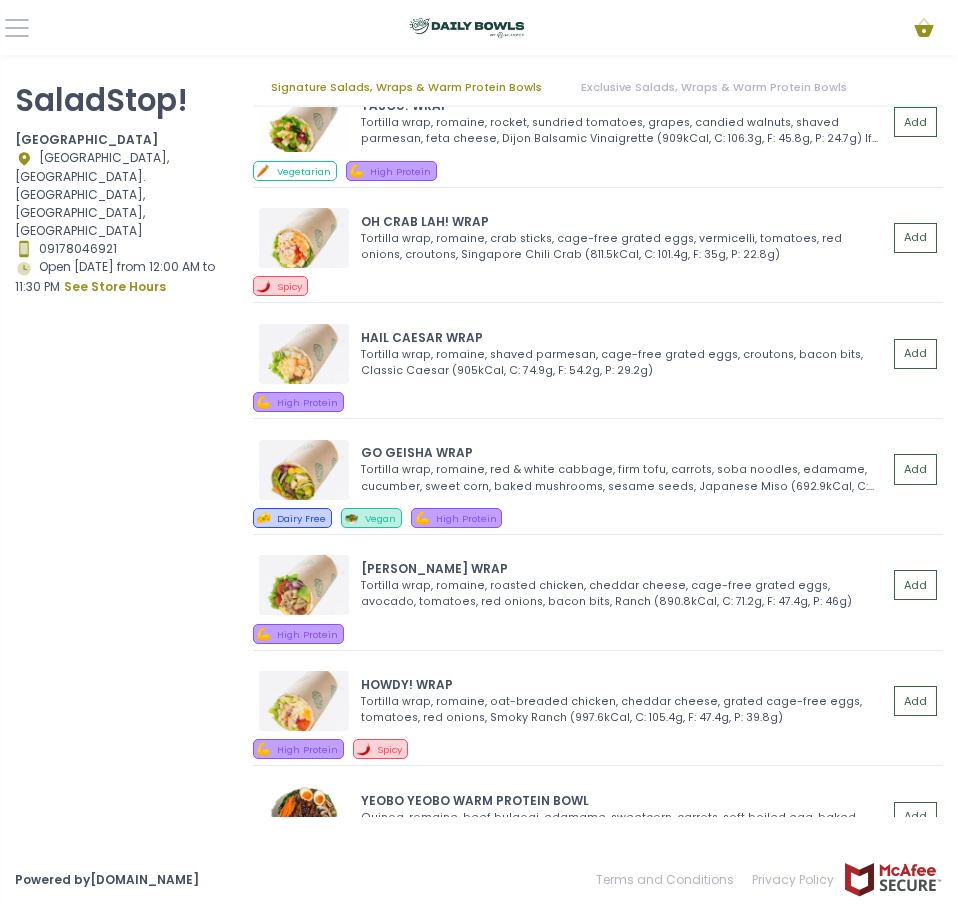 scroll, scrollTop: 1000, scrollLeft: 0, axis: vertical 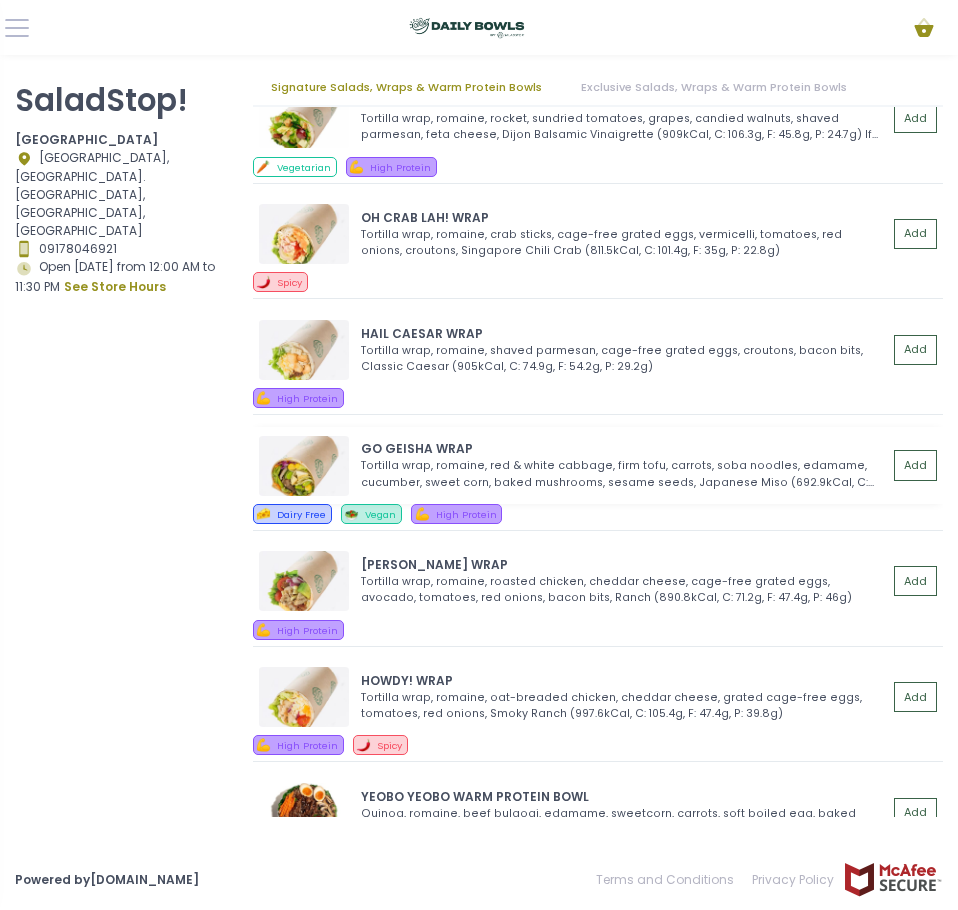 click at bounding box center [304, 466] 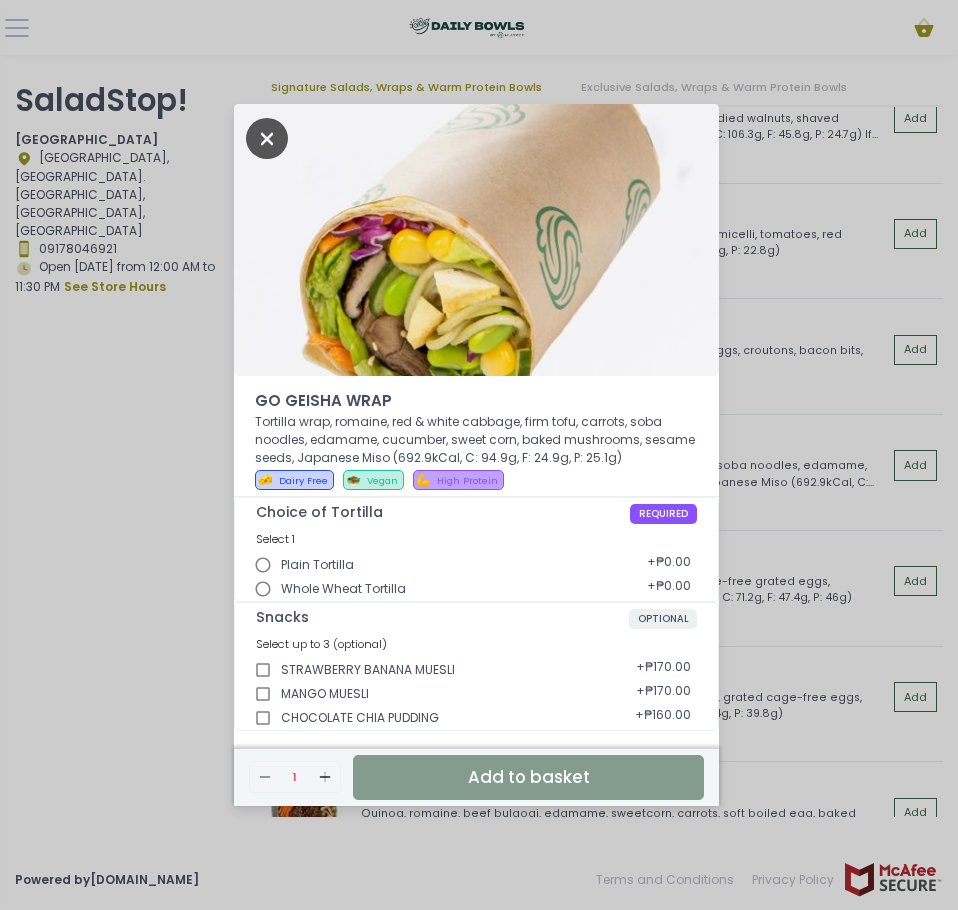 click at bounding box center (267, 138) 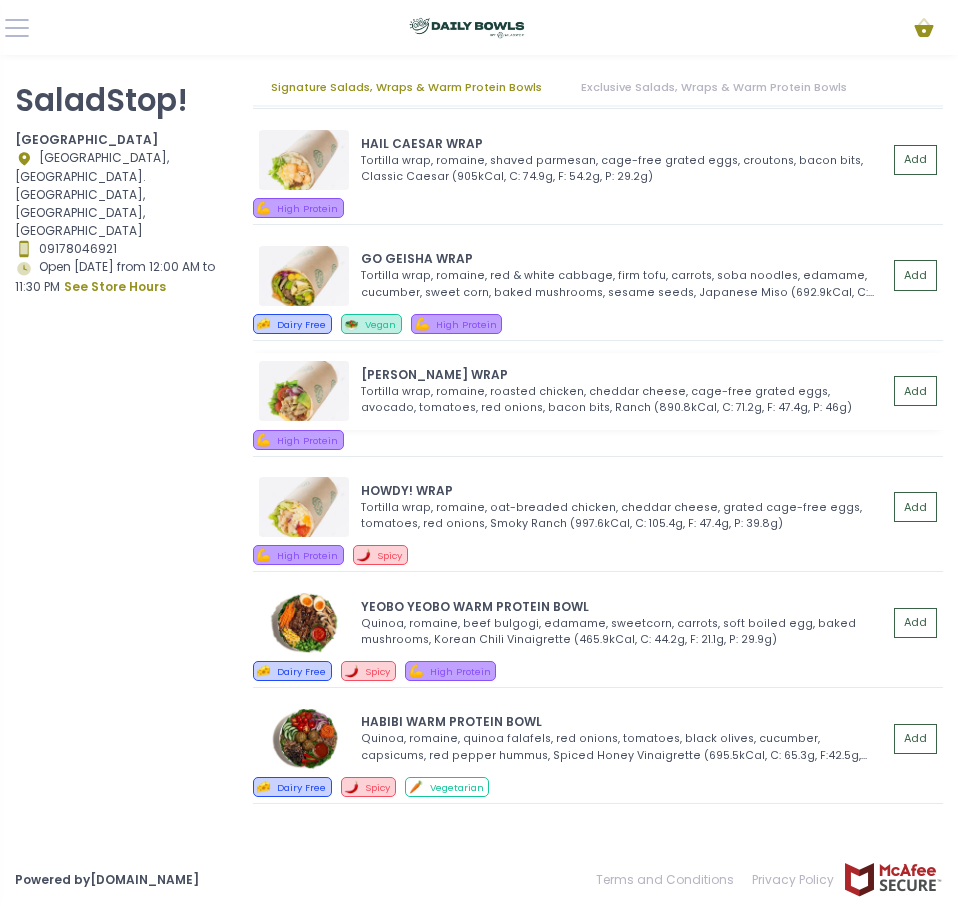 scroll, scrollTop: 1200, scrollLeft: 0, axis: vertical 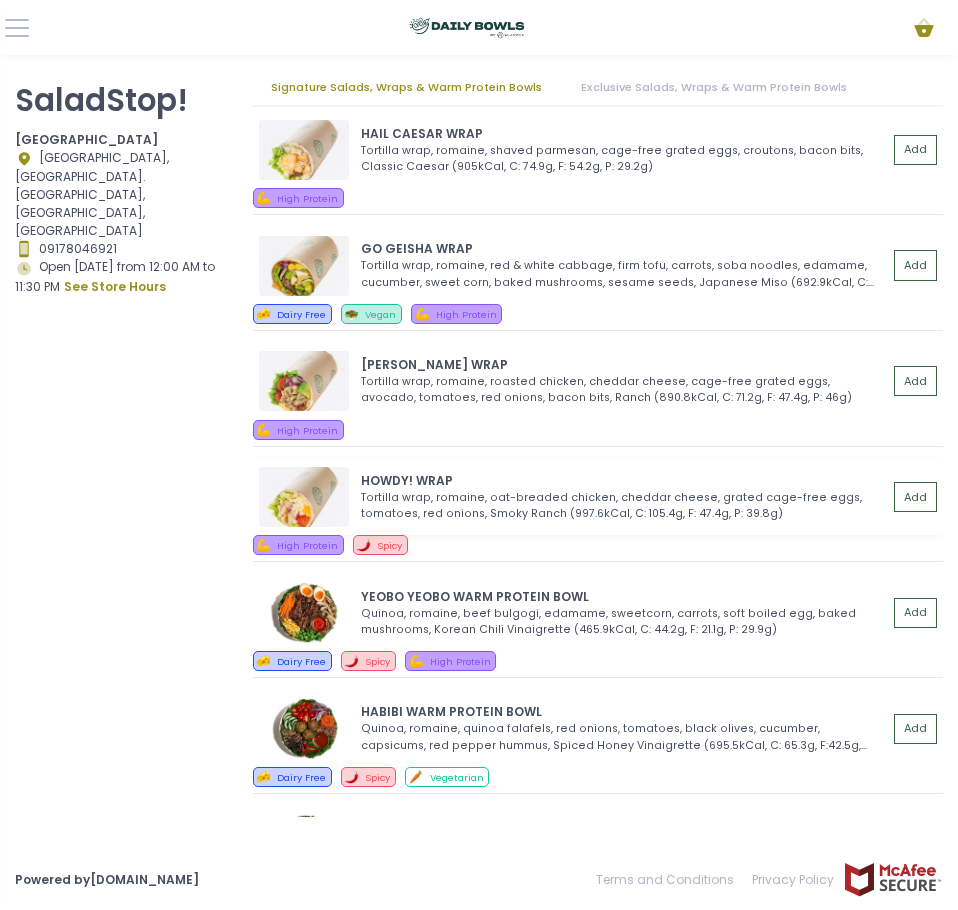 click at bounding box center (304, 497) 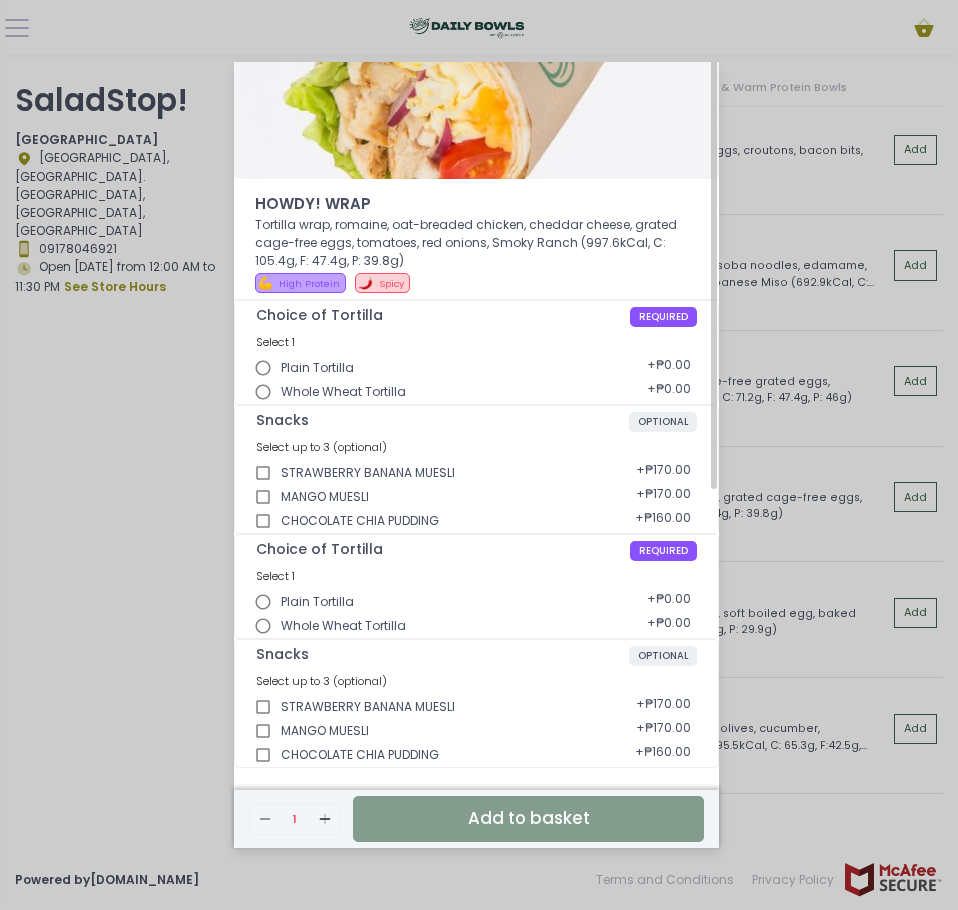scroll, scrollTop: 0, scrollLeft: 0, axis: both 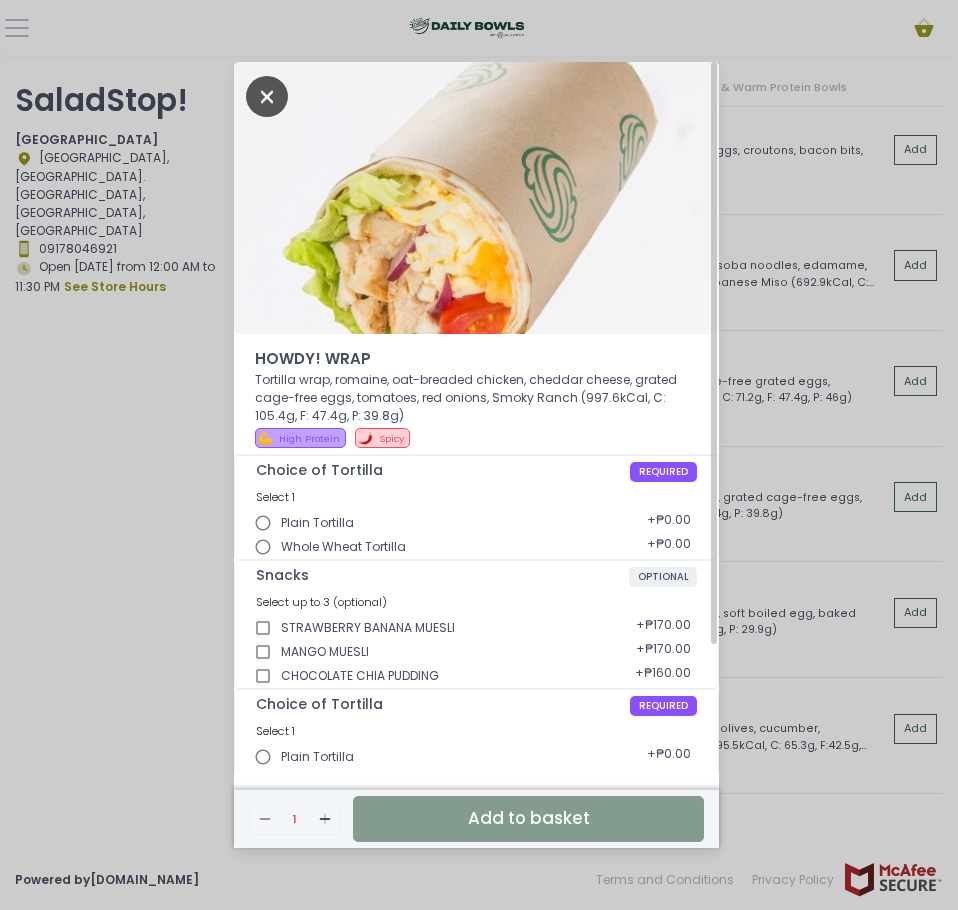 click at bounding box center [267, 96] 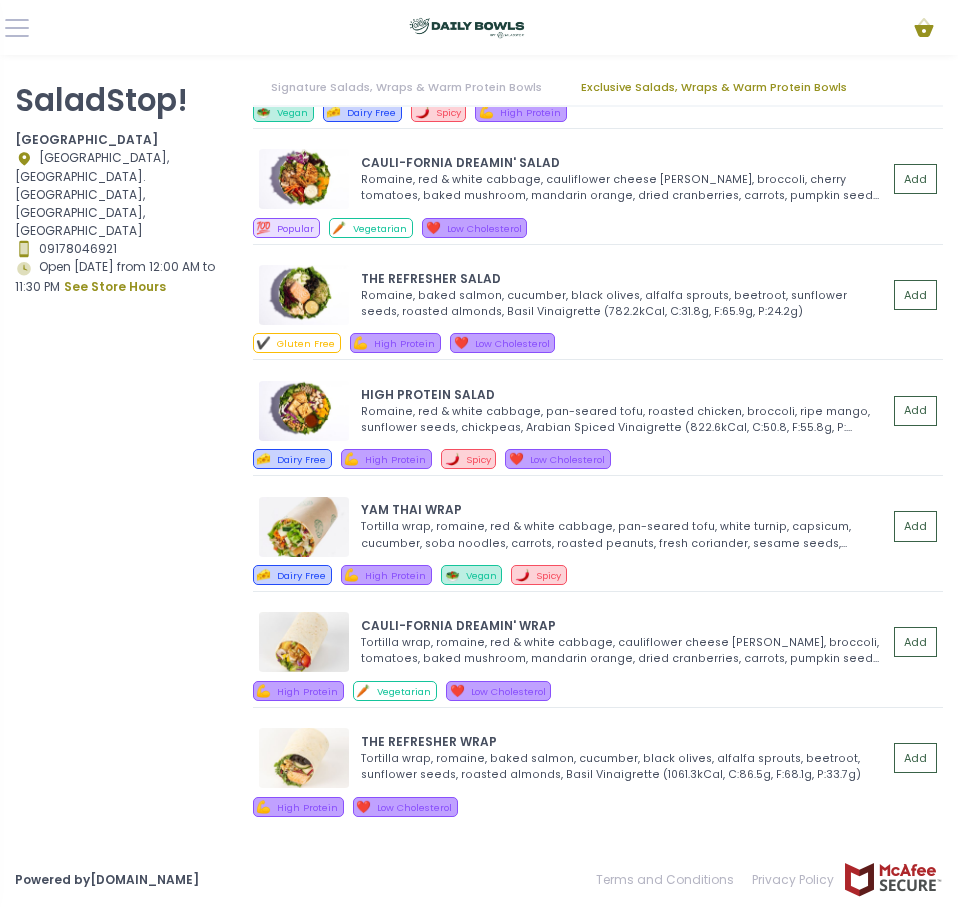 scroll, scrollTop: 2600, scrollLeft: 0, axis: vertical 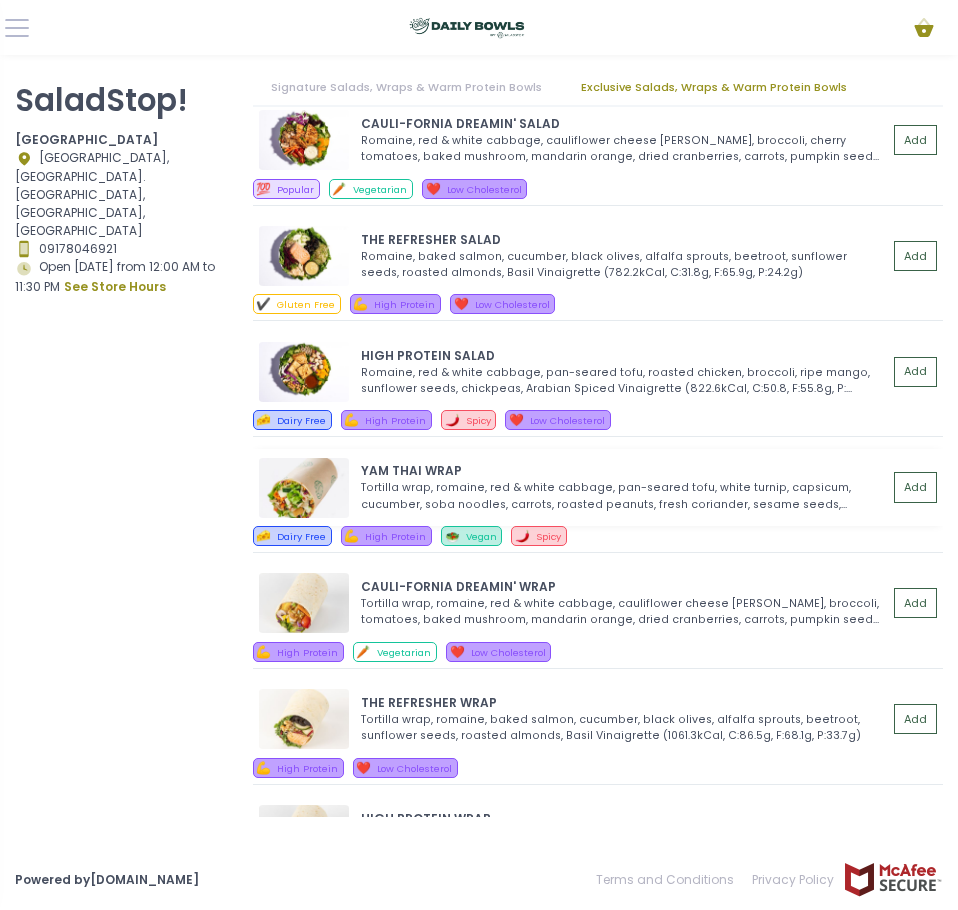 click at bounding box center [304, 488] 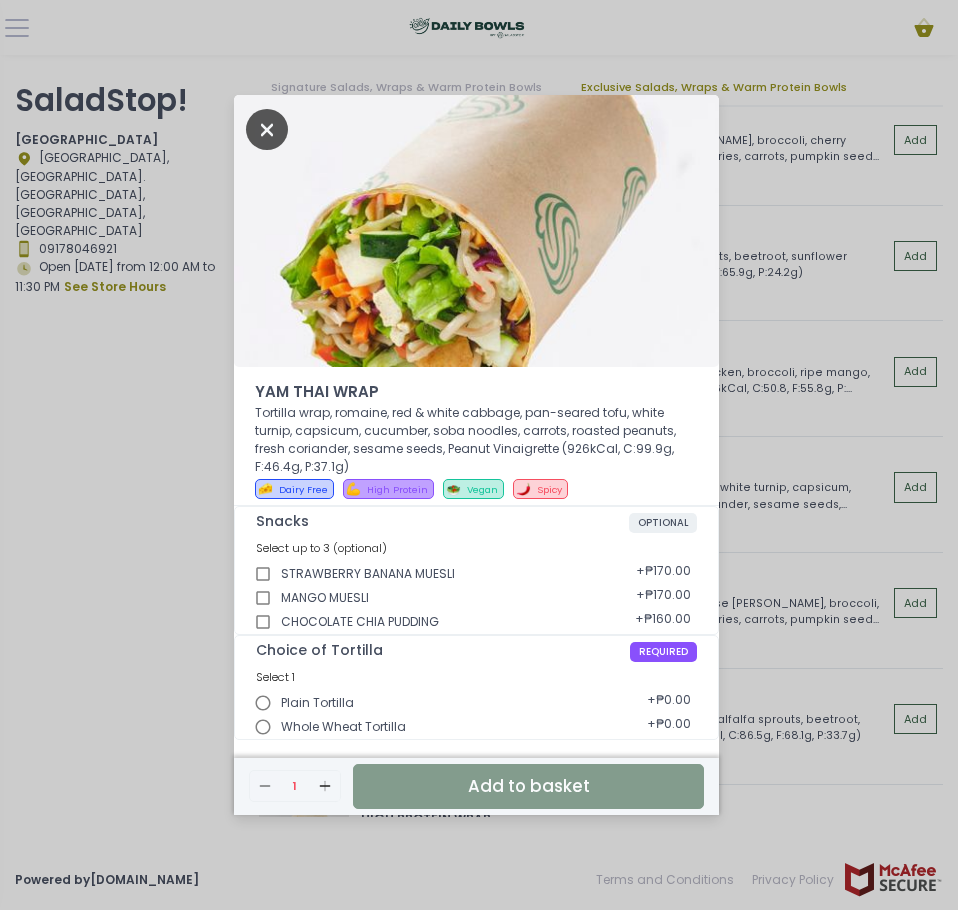 click at bounding box center [267, 129] 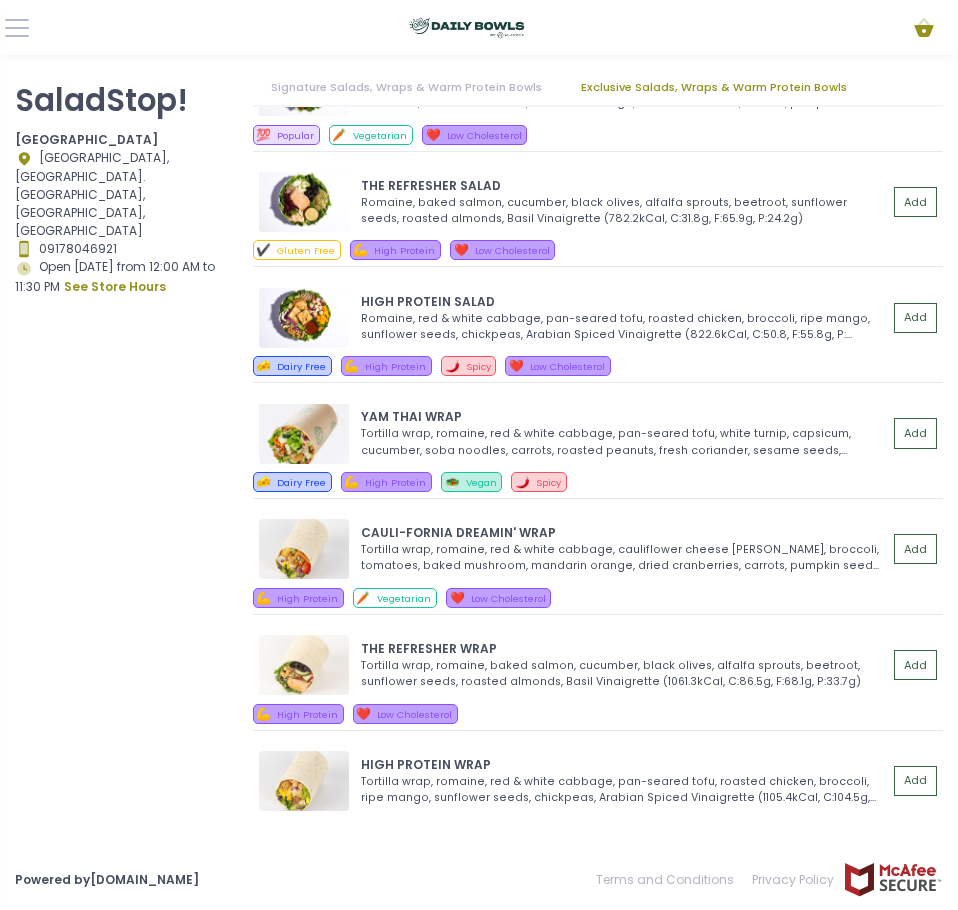 scroll, scrollTop: 2682, scrollLeft: 0, axis: vertical 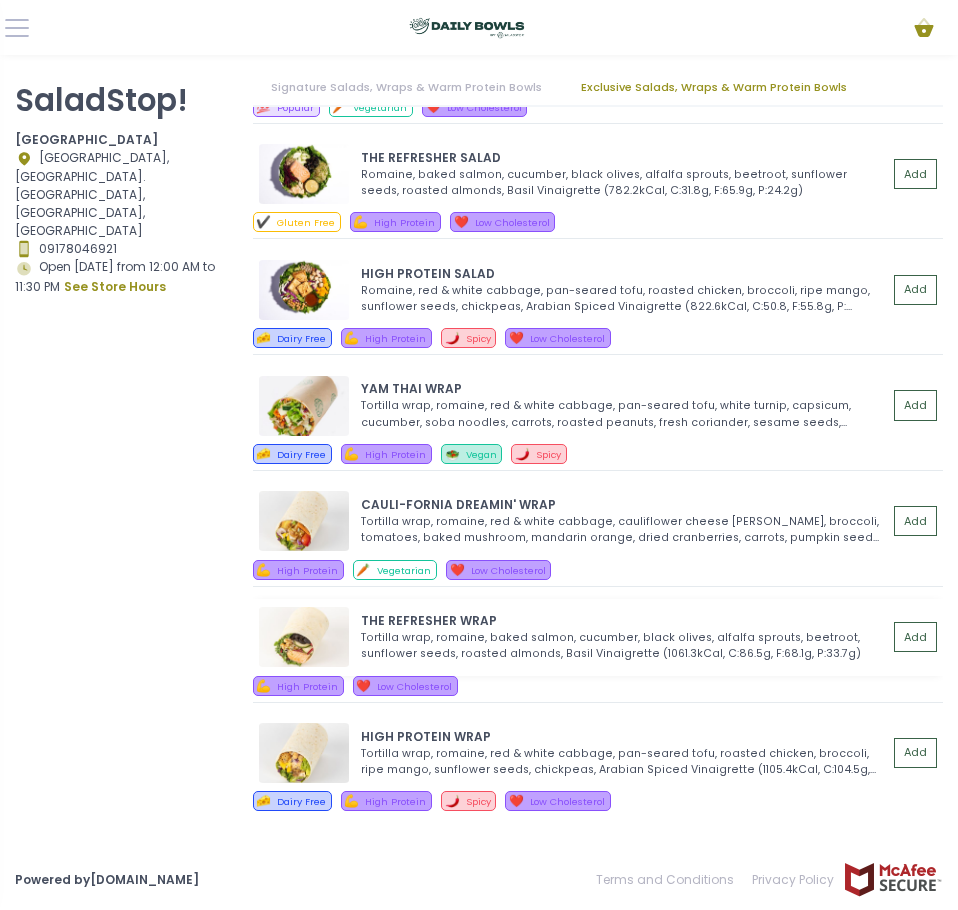 click at bounding box center [304, 637] 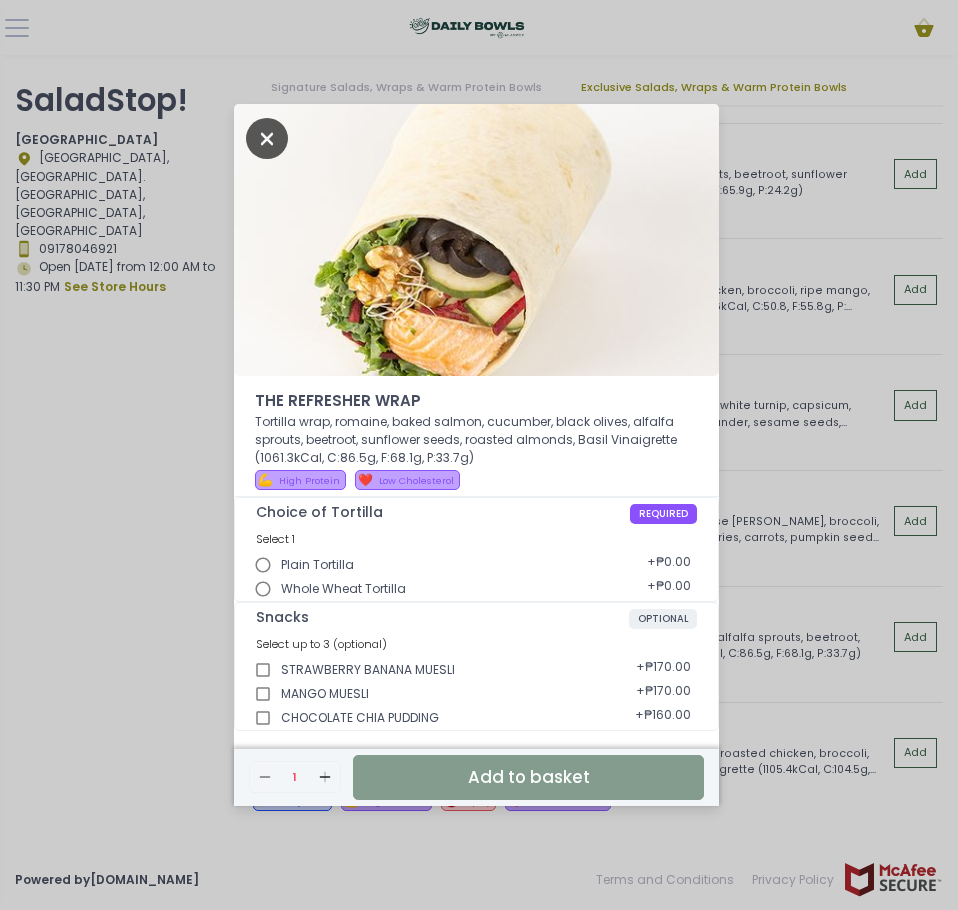 click at bounding box center (267, 138) 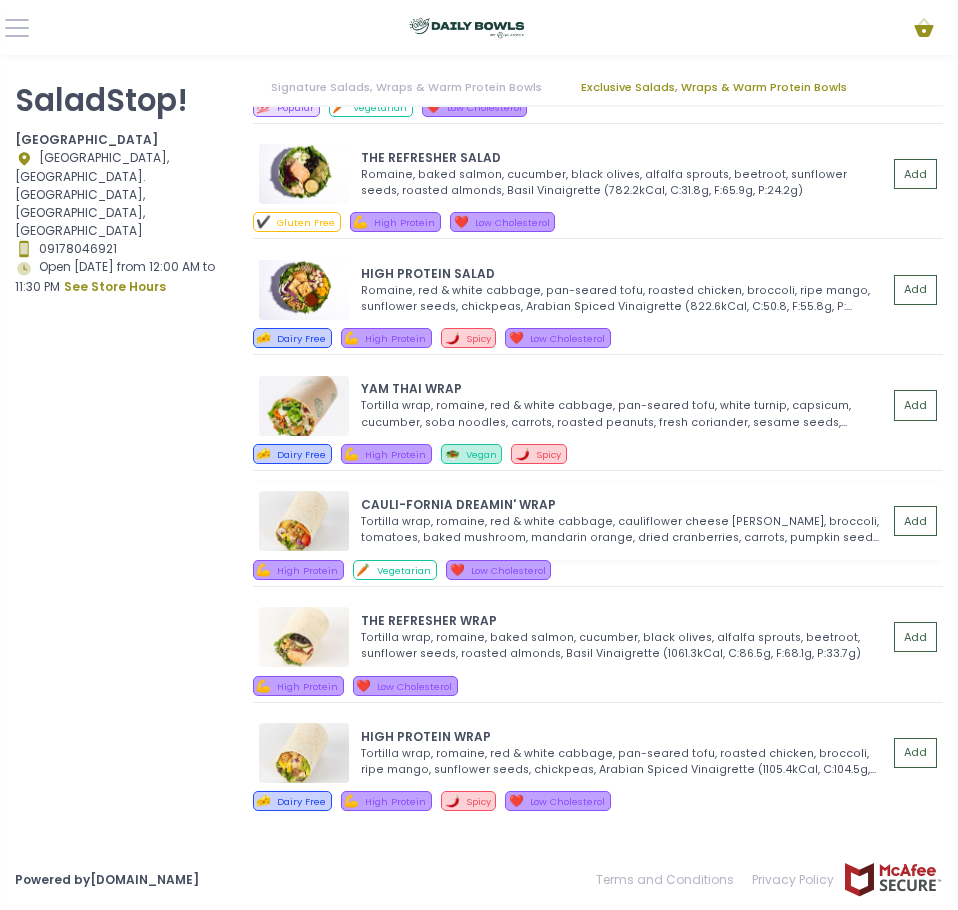 click at bounding box center [304, 521] 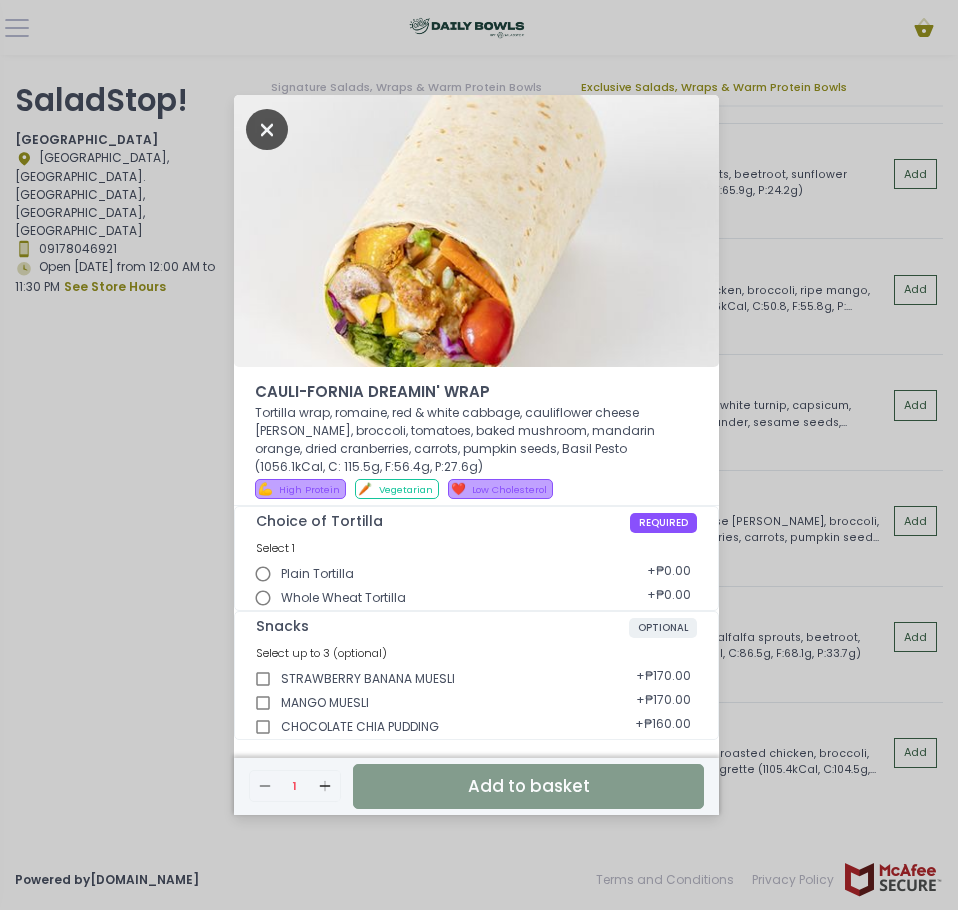 click at bounding box center [267, 129] 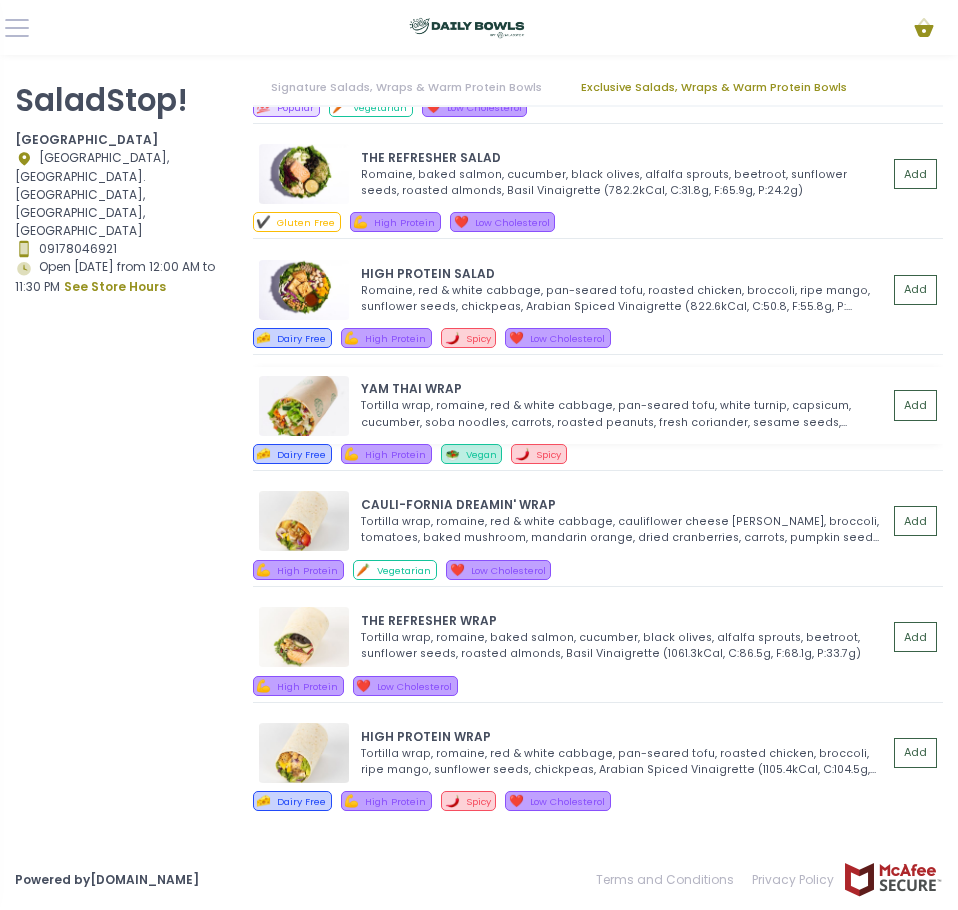 click at bounding box center [304, 406] 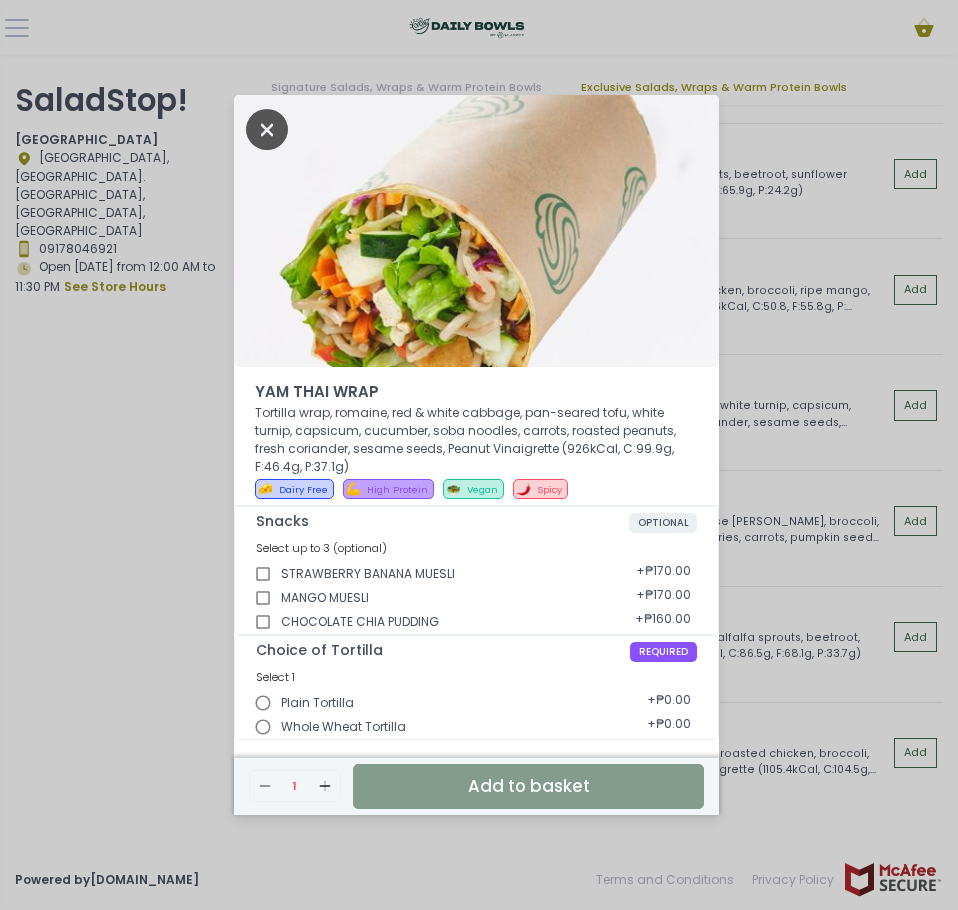 click at bounding box center (267, 129) 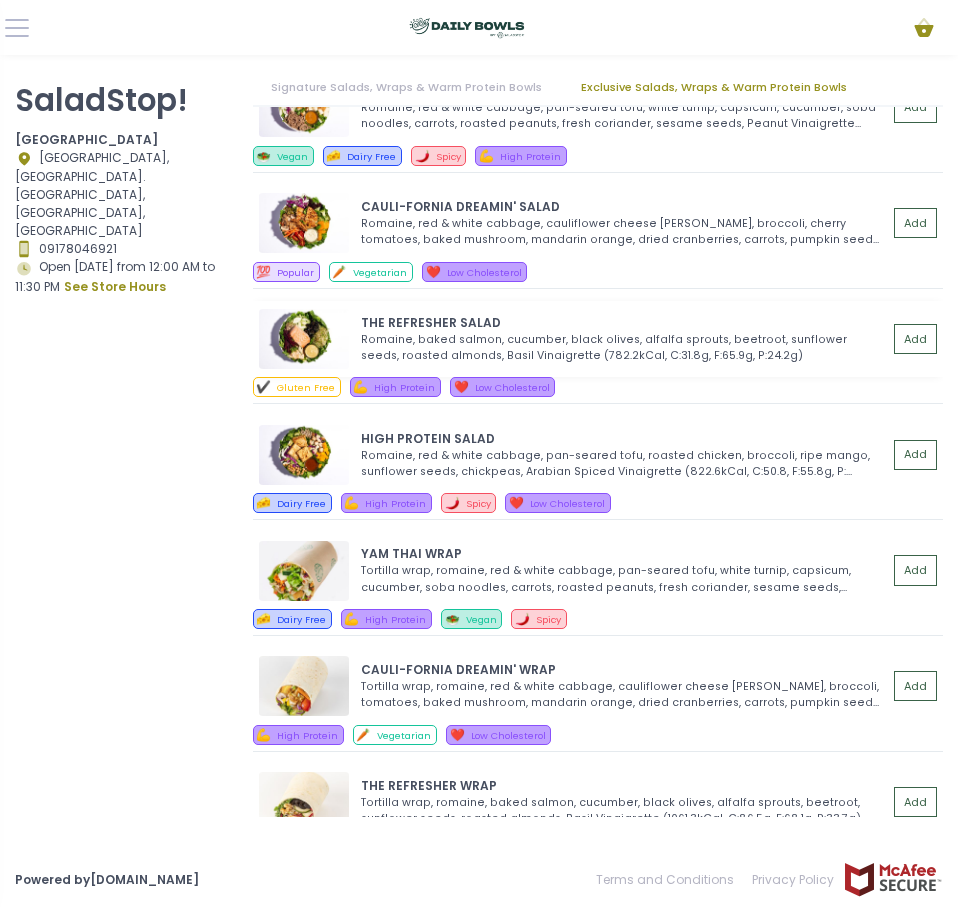 scroll, scrollTop: 2482, scrollLeft: 0, axis: vertical 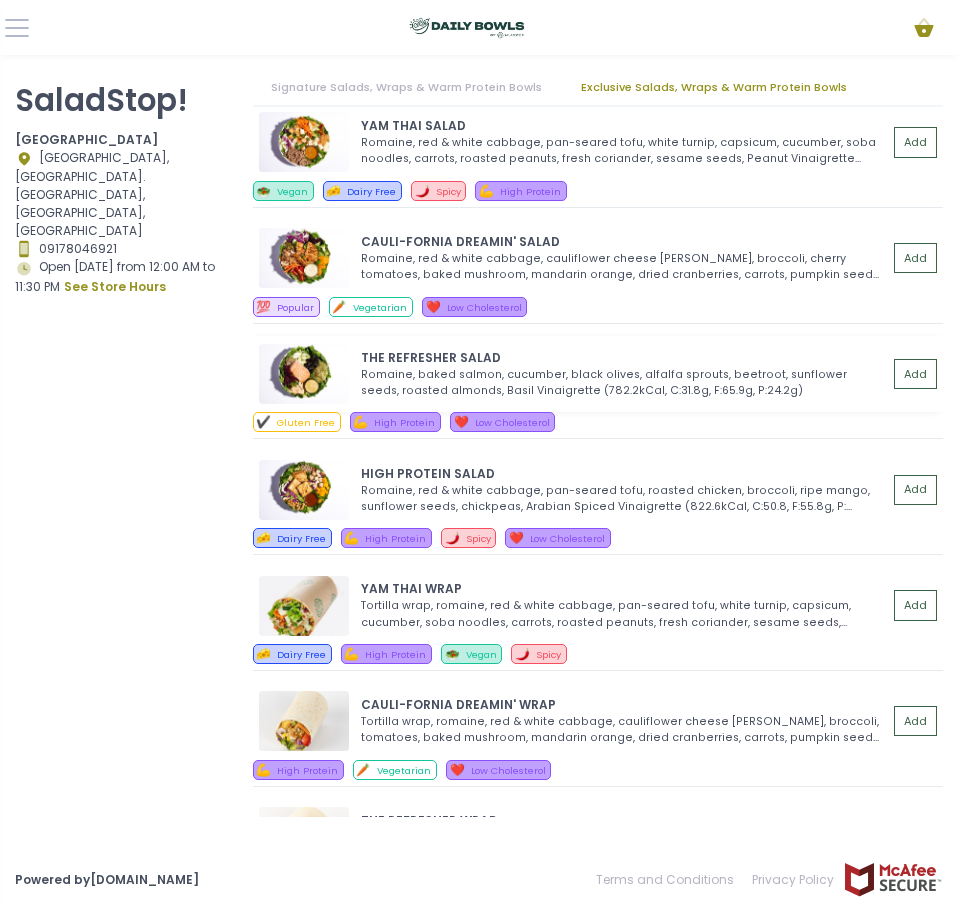 click at bounding box center [304, 374] 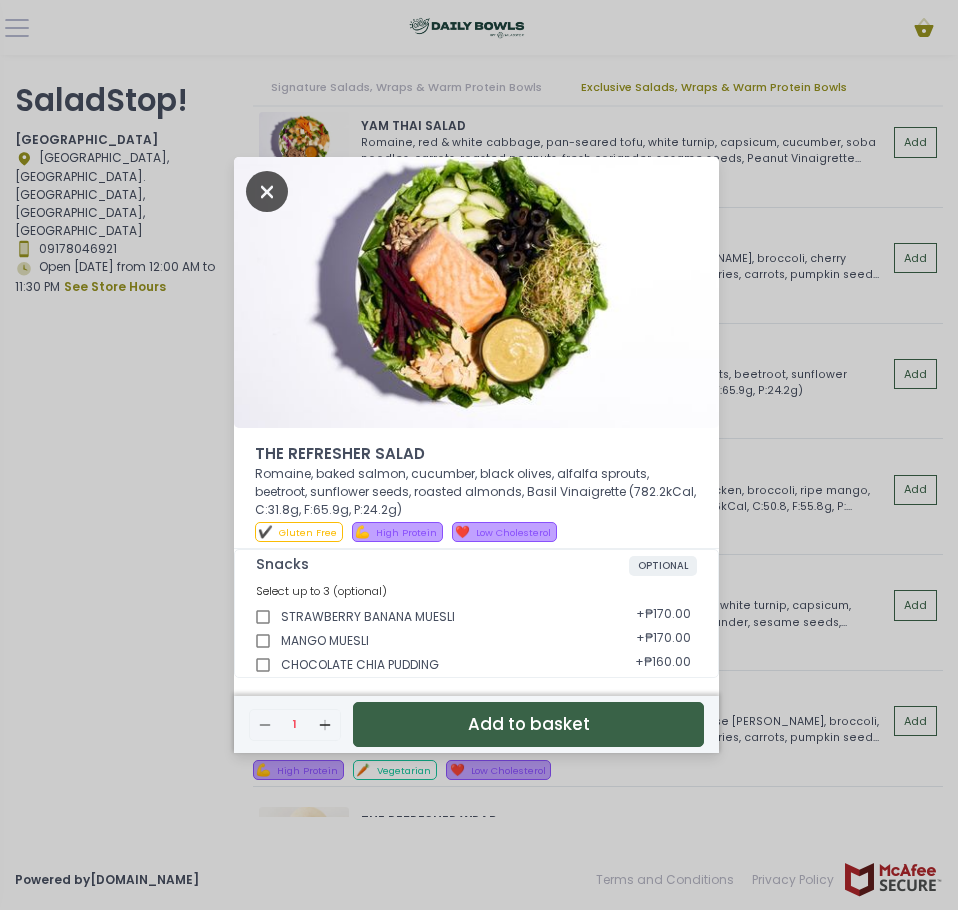 click at bounding box center [267, 191] 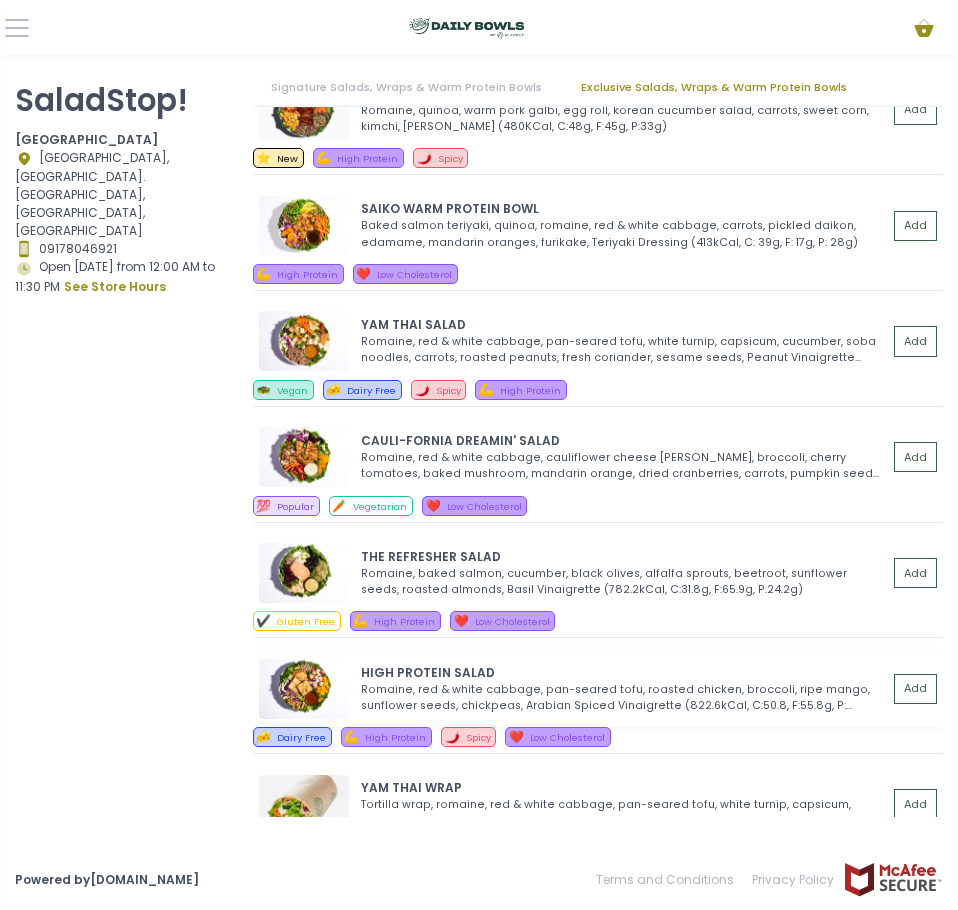 scroll, scrollTop: 2282, scrollLeft: 0, axis: vertical 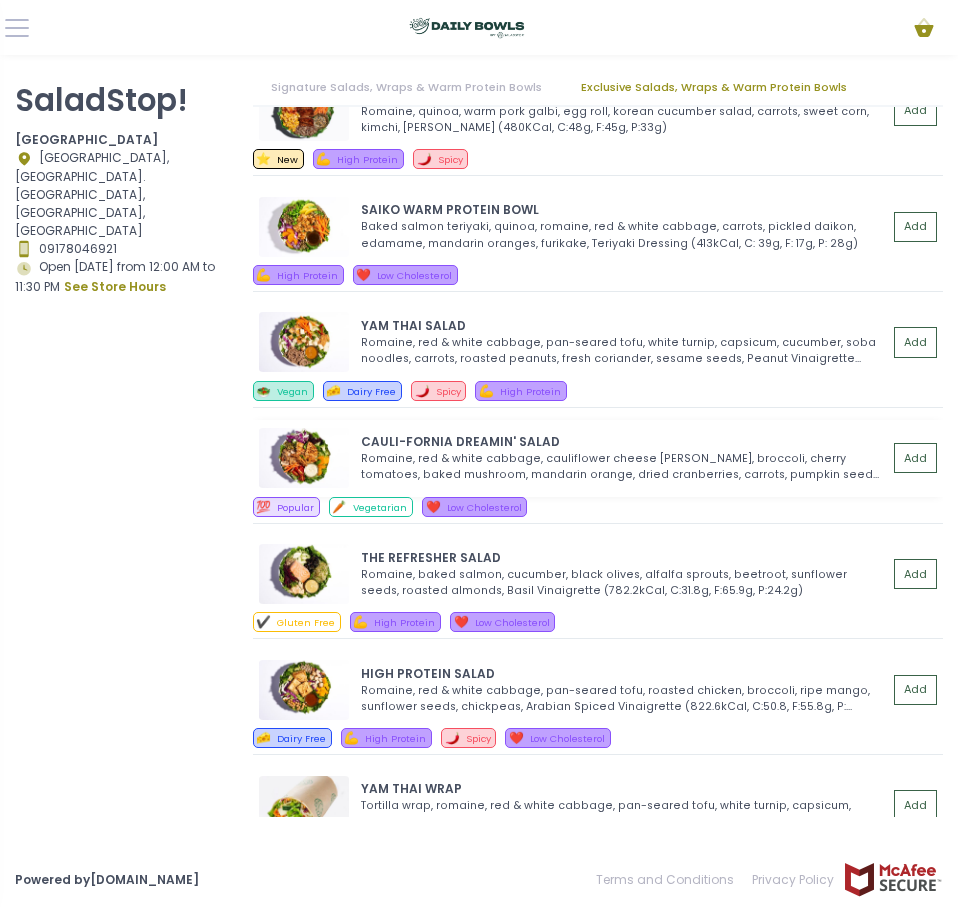 click at bounding box center [304, 458] 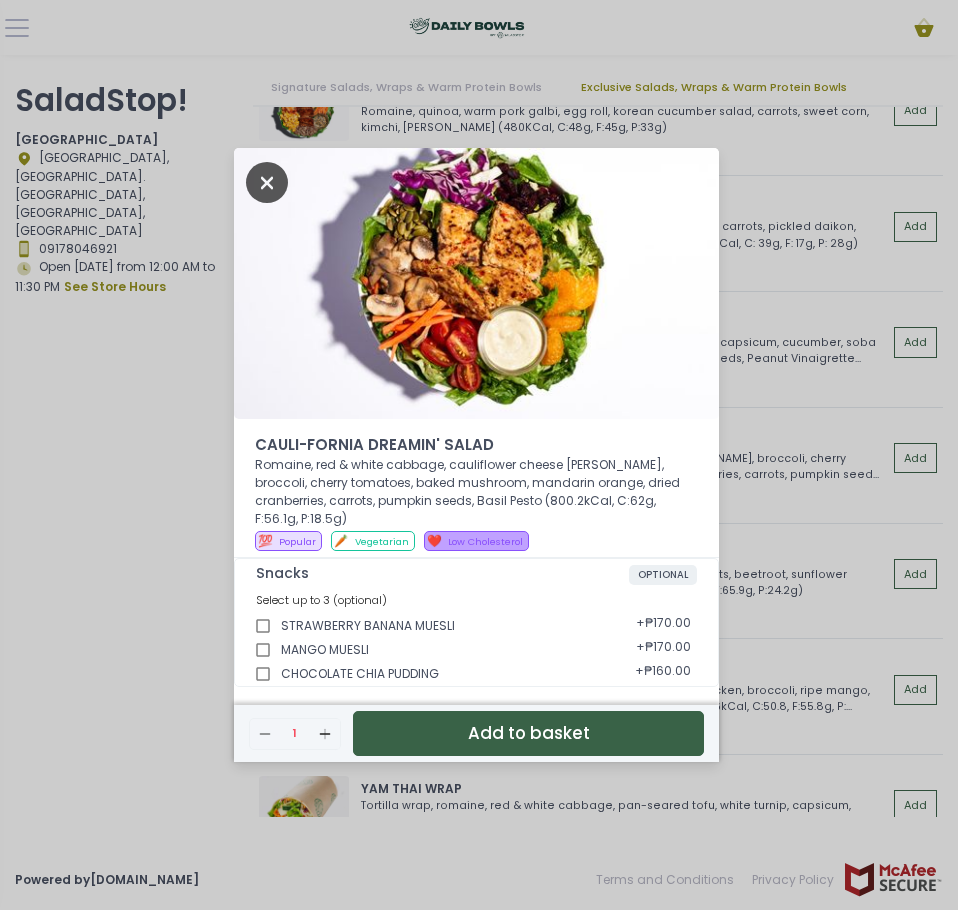 click at bounding box center (267, 182) 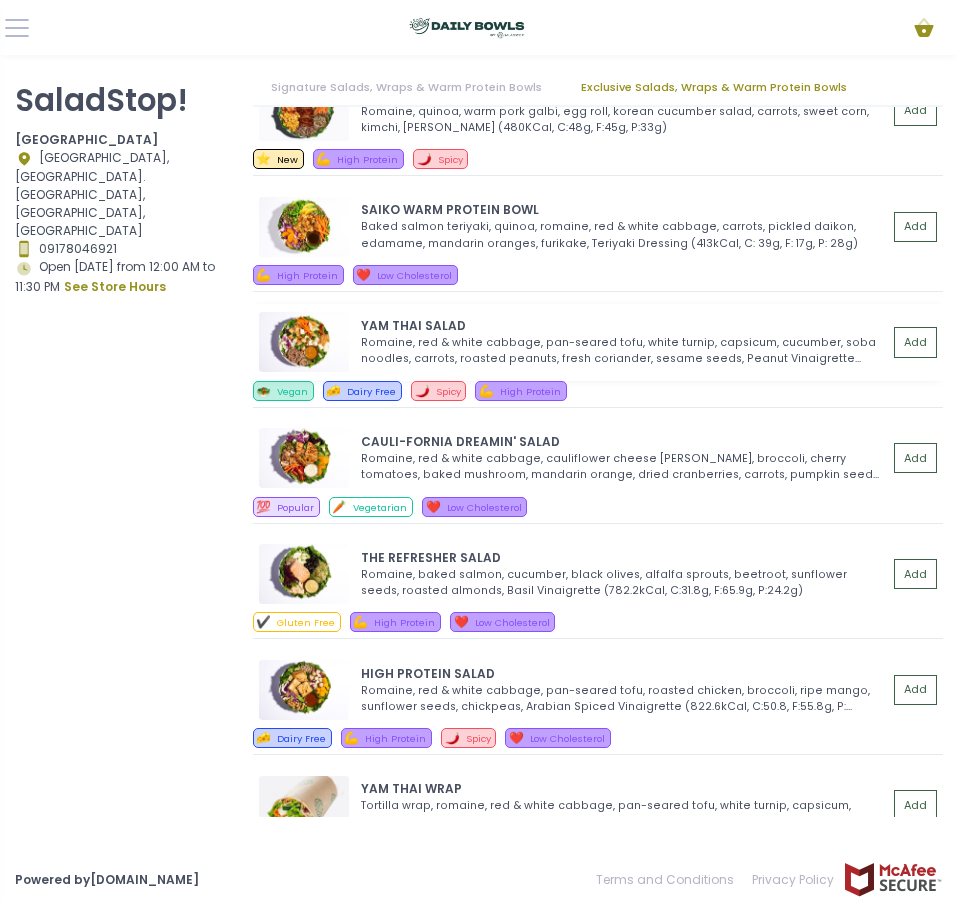 scroll, scrollTop: 2182, scrollLeft: 0, axis: vertical 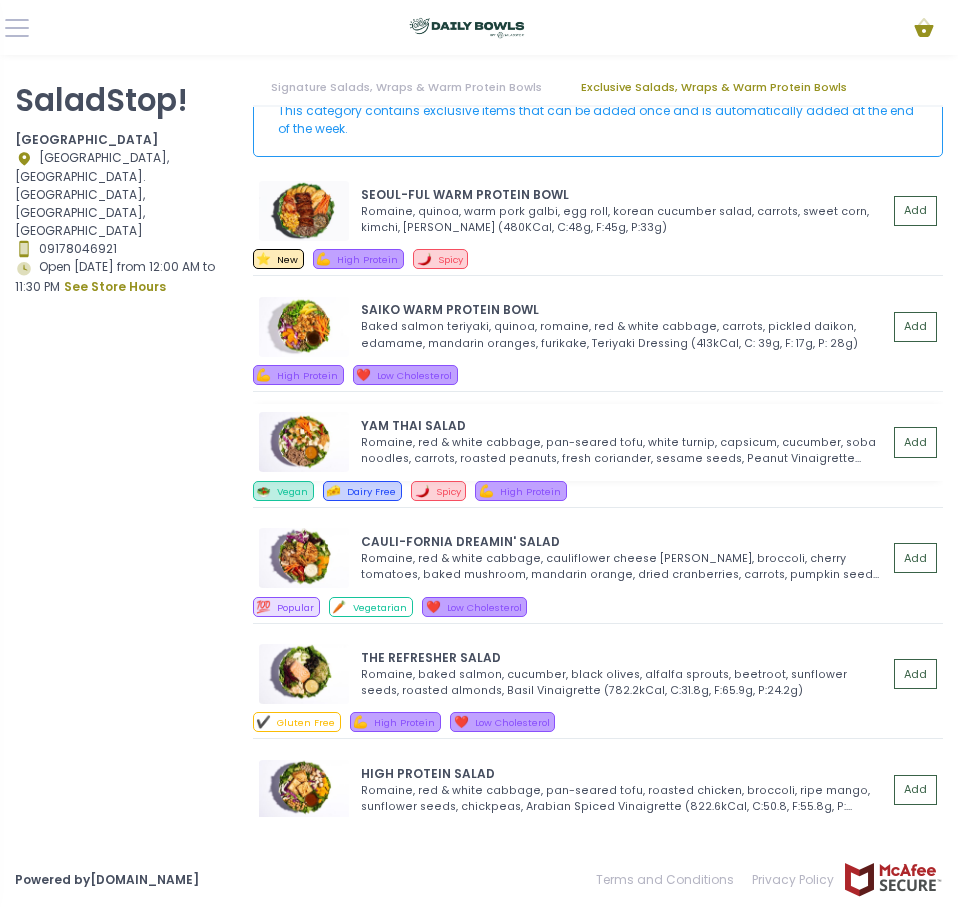 click at bounding box center (304, 442) 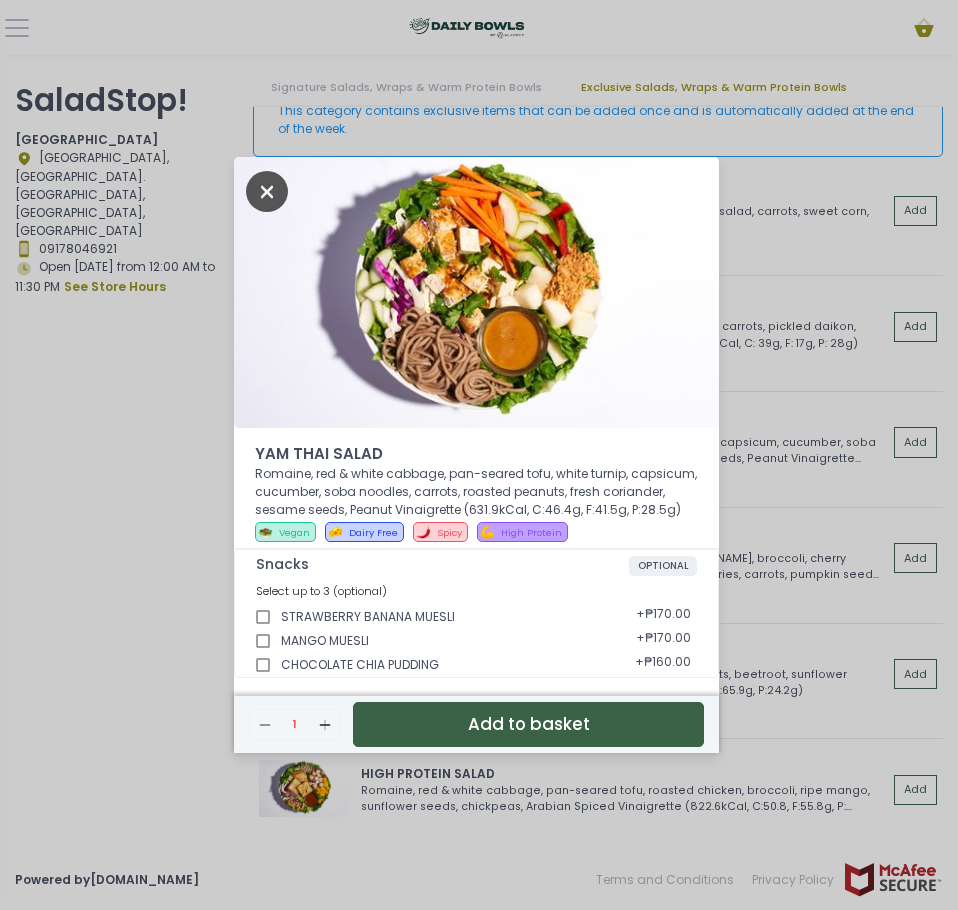 click at bounding box center (267, 191) 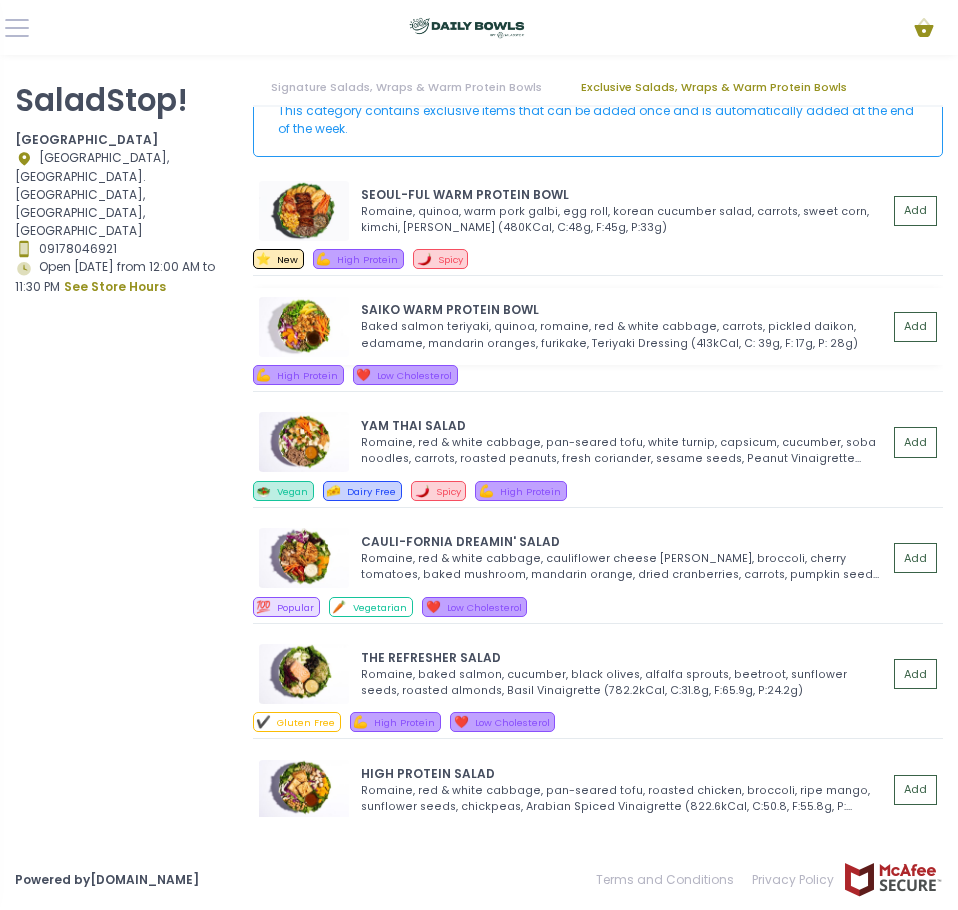 scroll, scrollTop: 2082, scrollLeft: 0, axis: vertical 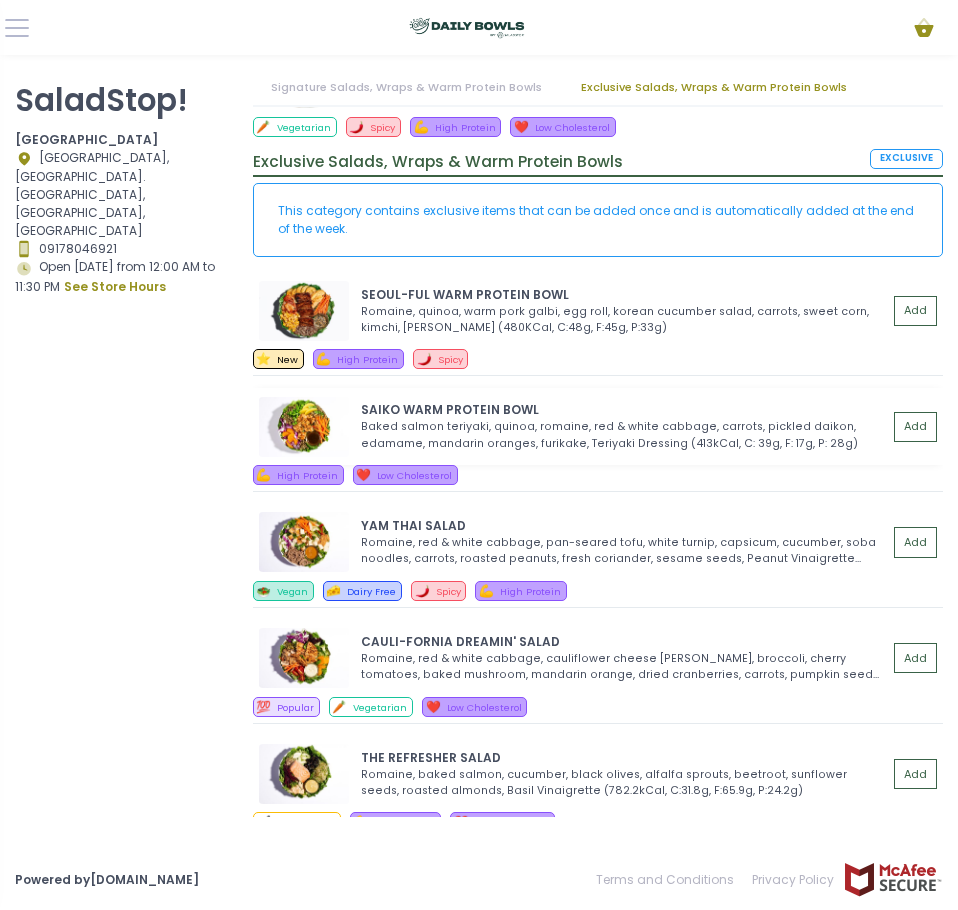 click on "SAIKO WARM PROTEIN BOWL  Baked salmon teriyaki, quinoa, romaine, red & white cabbage, carrots, pickled daikon, edamame, mandarin oranges, furikake, Teriyaki Dressing (413kCal, C: 39g, F: 17g, P: 28g)
Add" at bounding box center [598, 426] 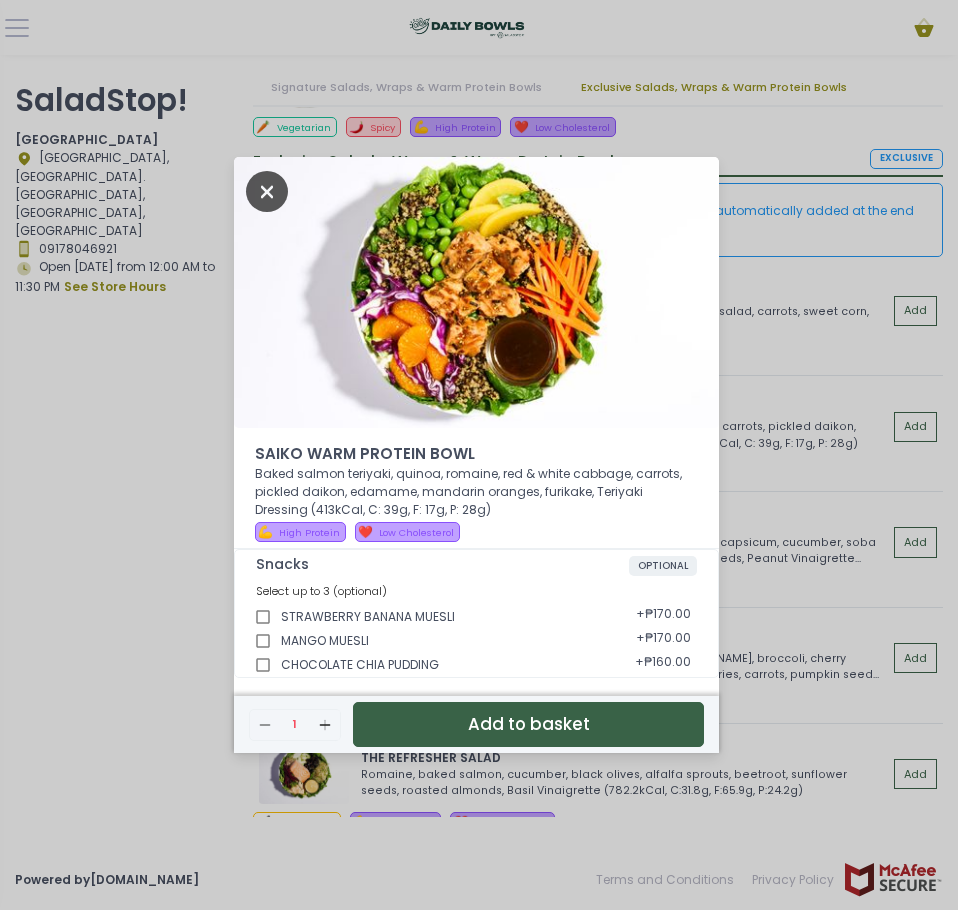 click at bounding box center [267, 191] 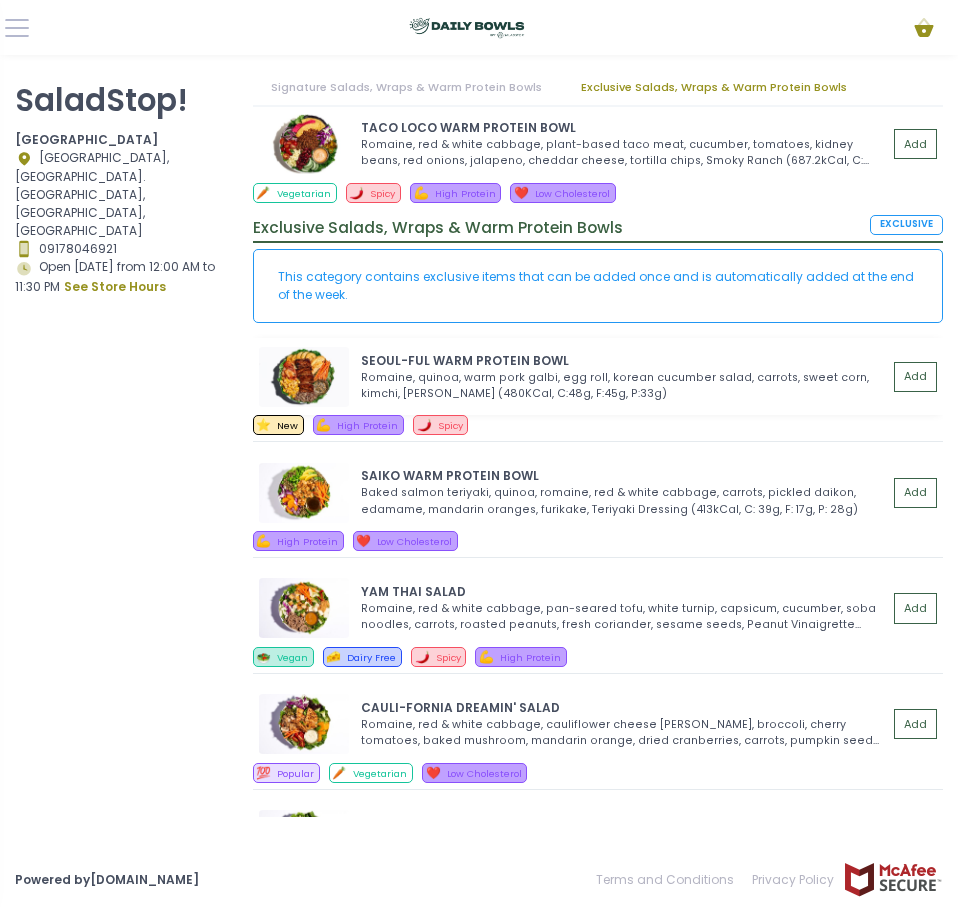 scroll, scrollTop: 1982, scrollLeft: 0, axis: vertical 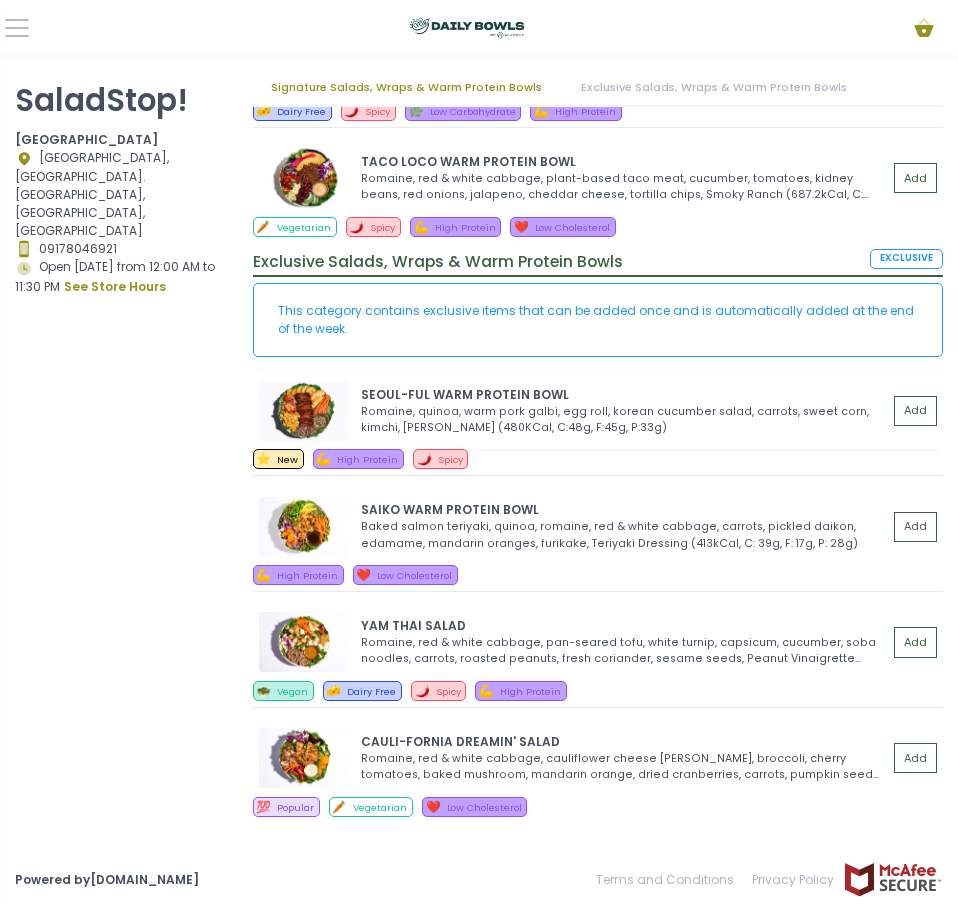 click at bounding box center (304, 411) 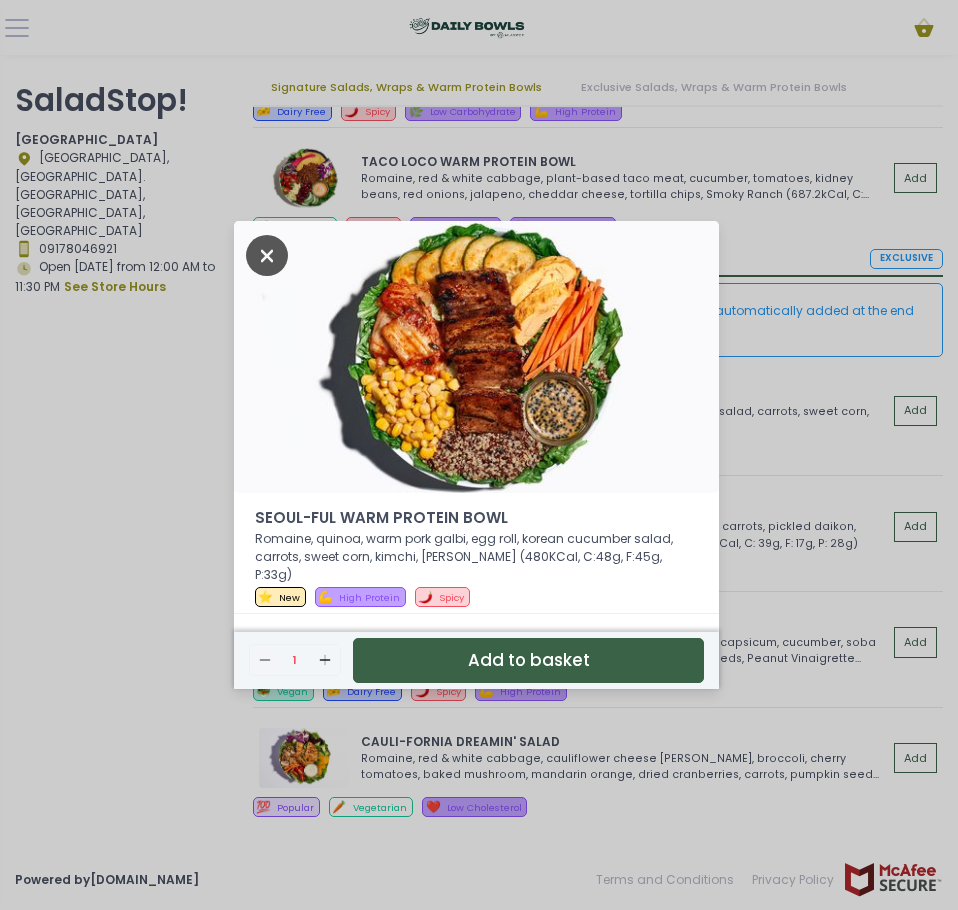 click at bounding box center [267, 255] 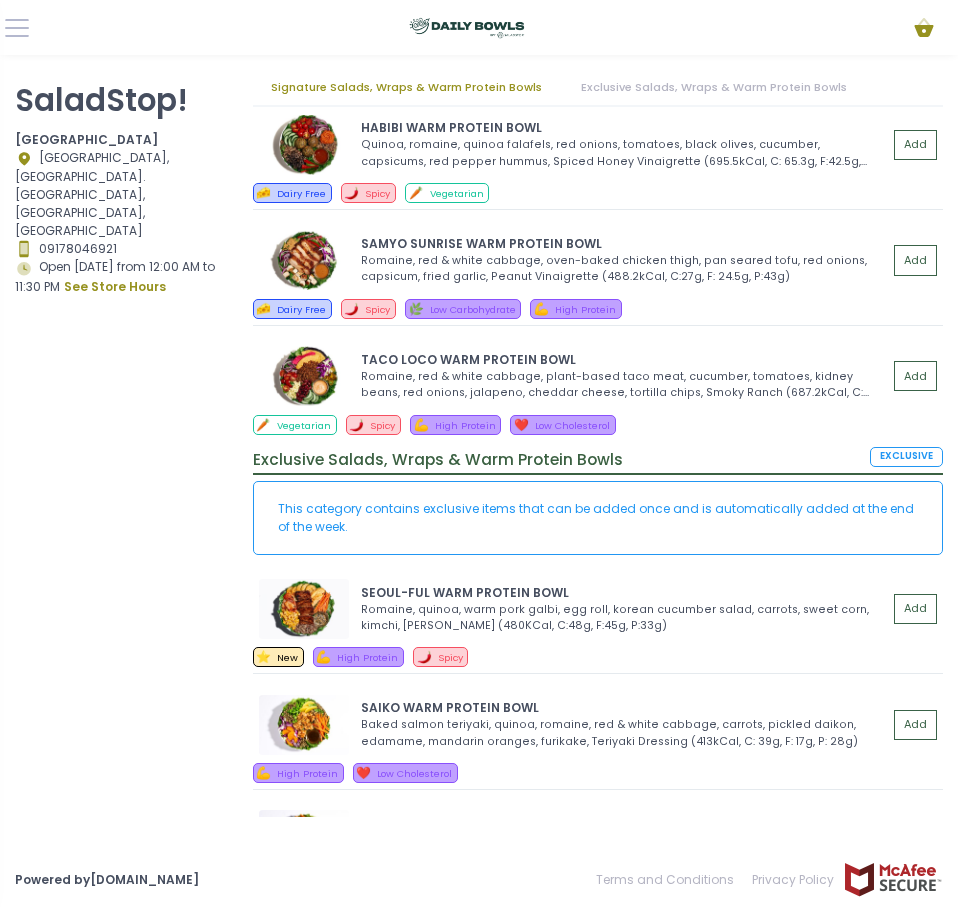 scroll, scrollTop: 1782, scrollLeft: 0, axis: vertical 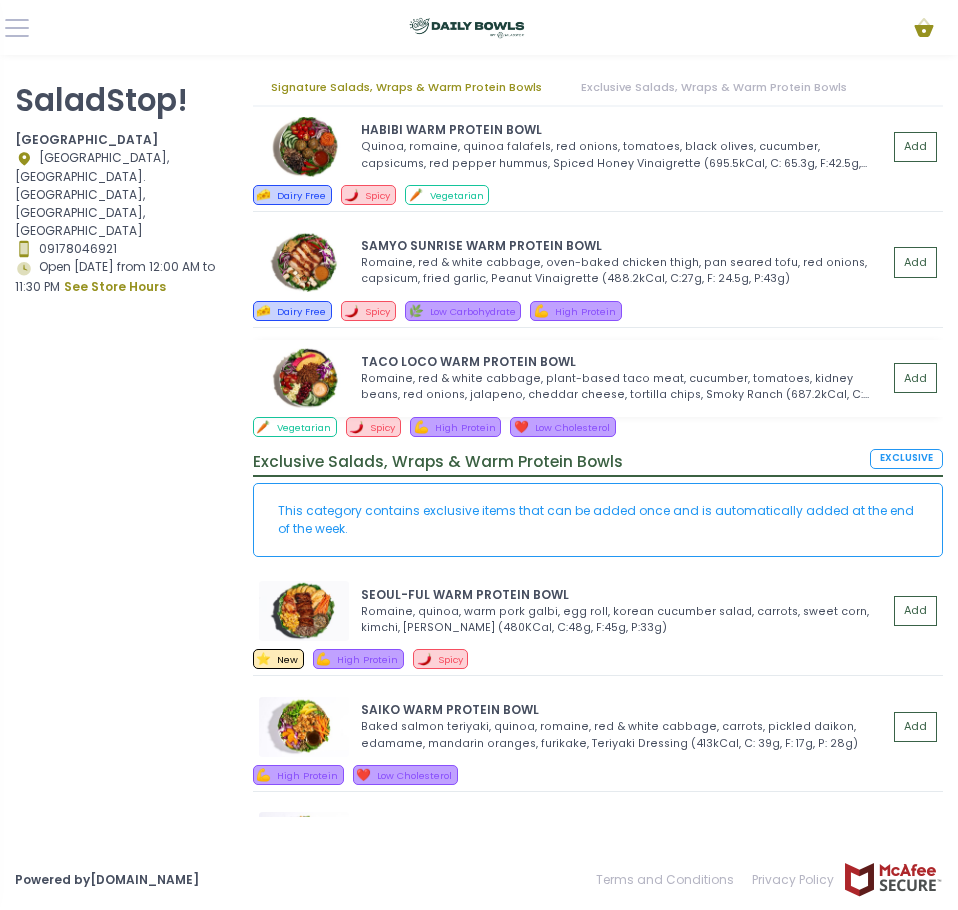 click at bounding box center [304, 378] 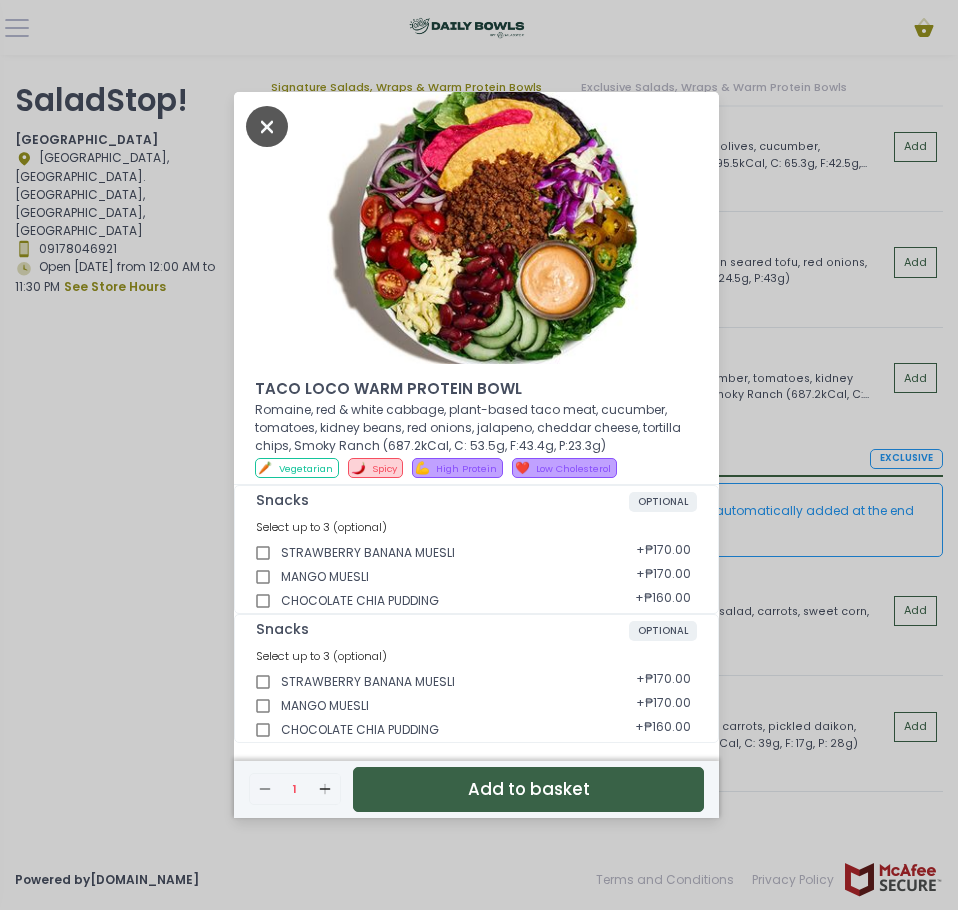 click at bounding box center [267, 126] 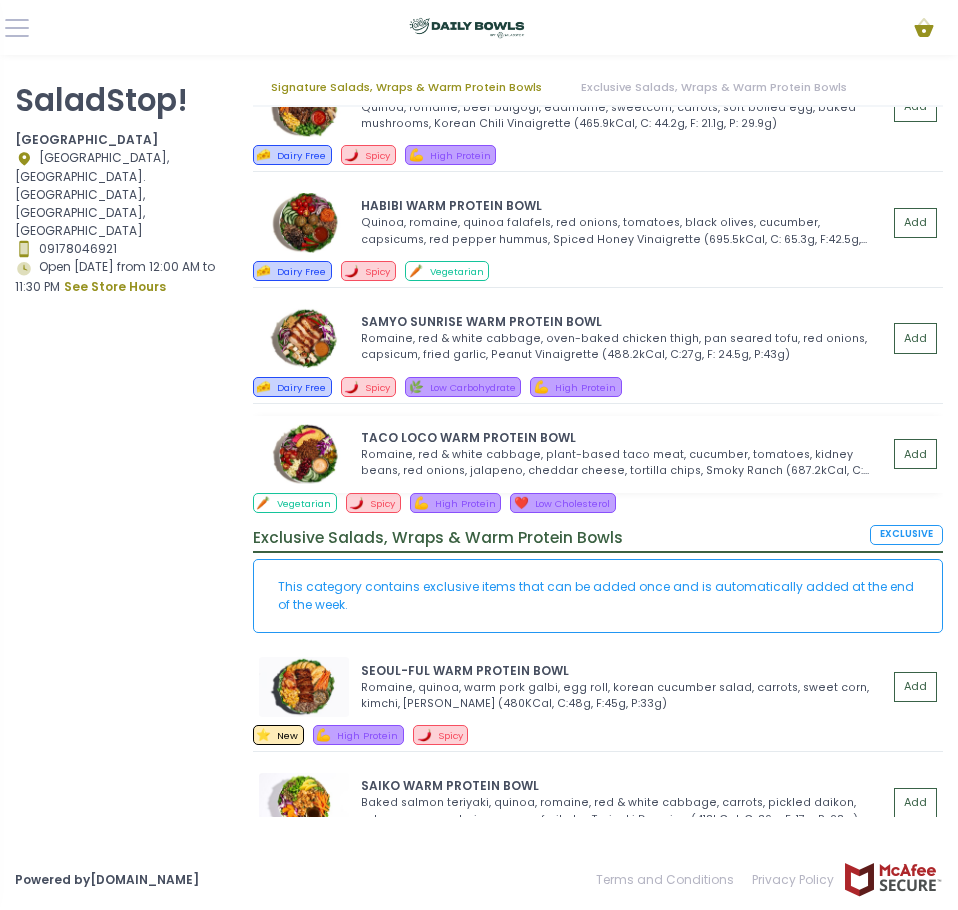 scroll, scrollTop: 1582, scrollLeft: 0, axis: vertical 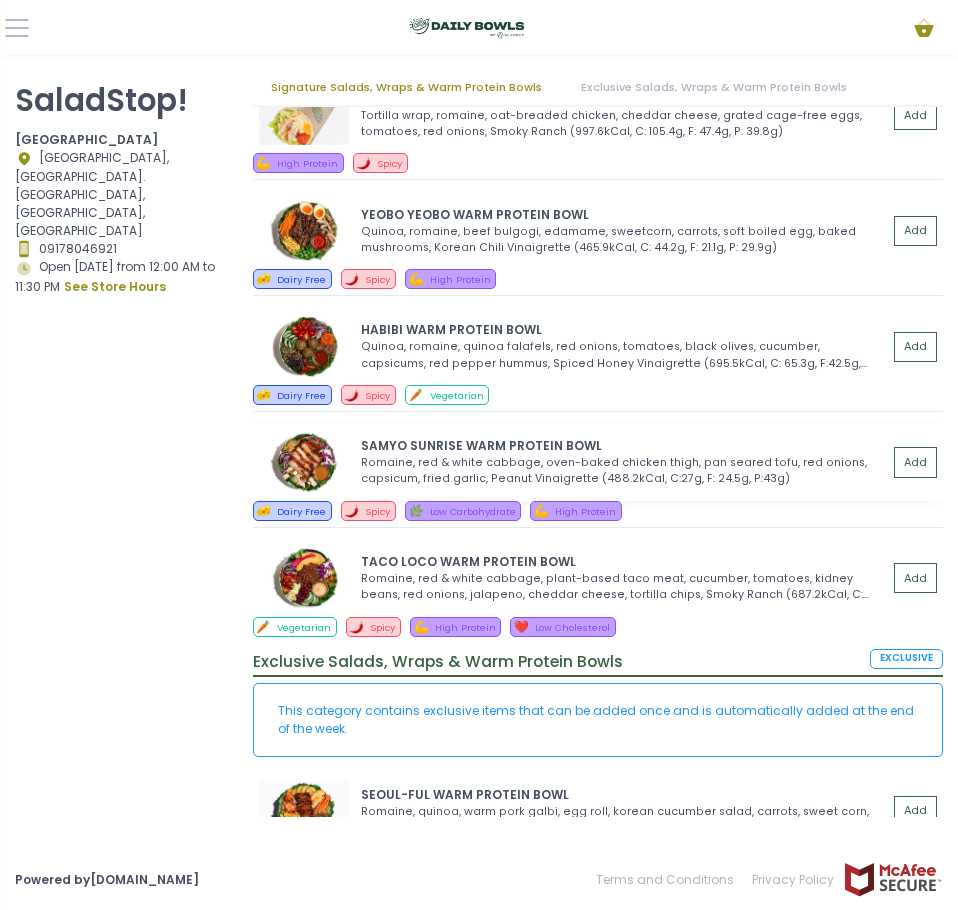 click at bounding box center (304, 462) 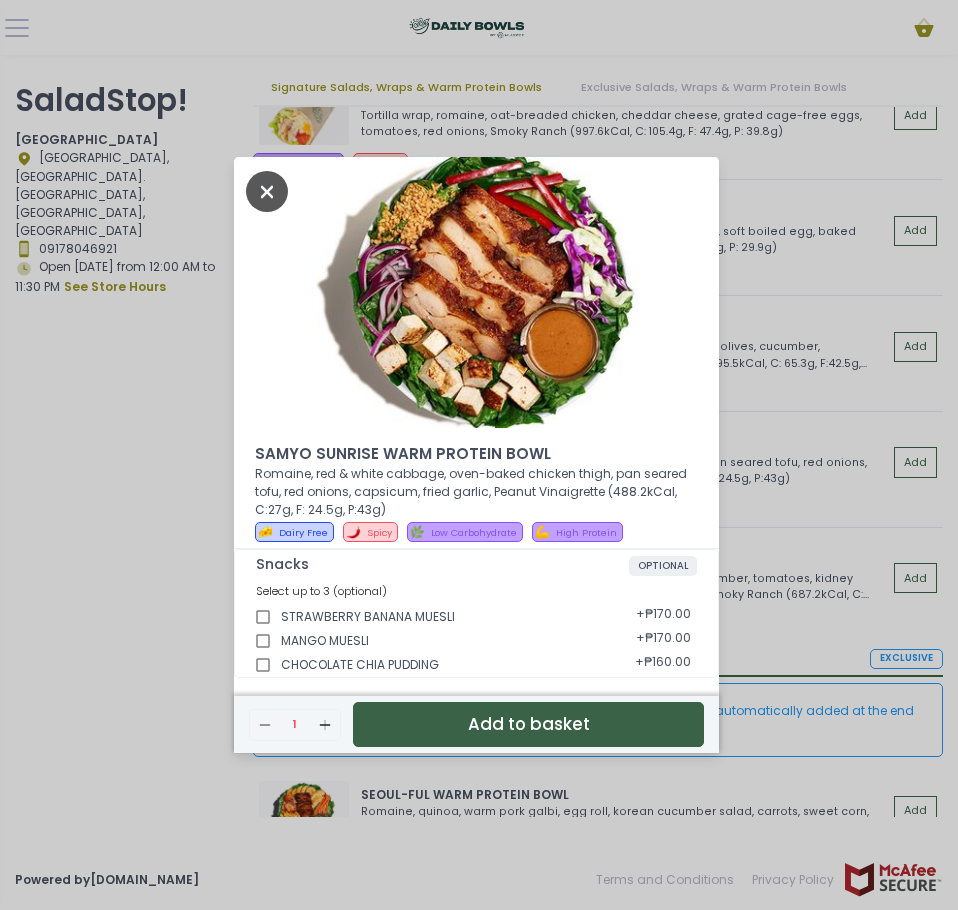 click at bounding box center [267, 191] 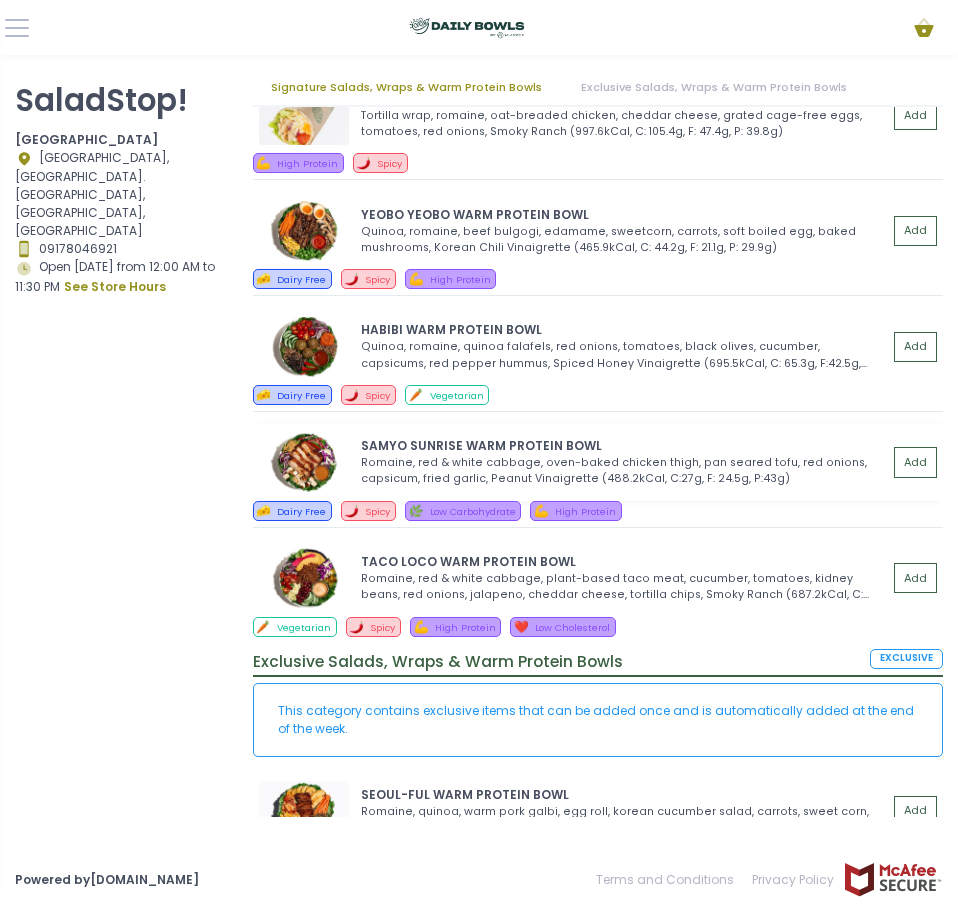 scroll, scrollTop: 1482, scrollLeft: 0, axis: vertical 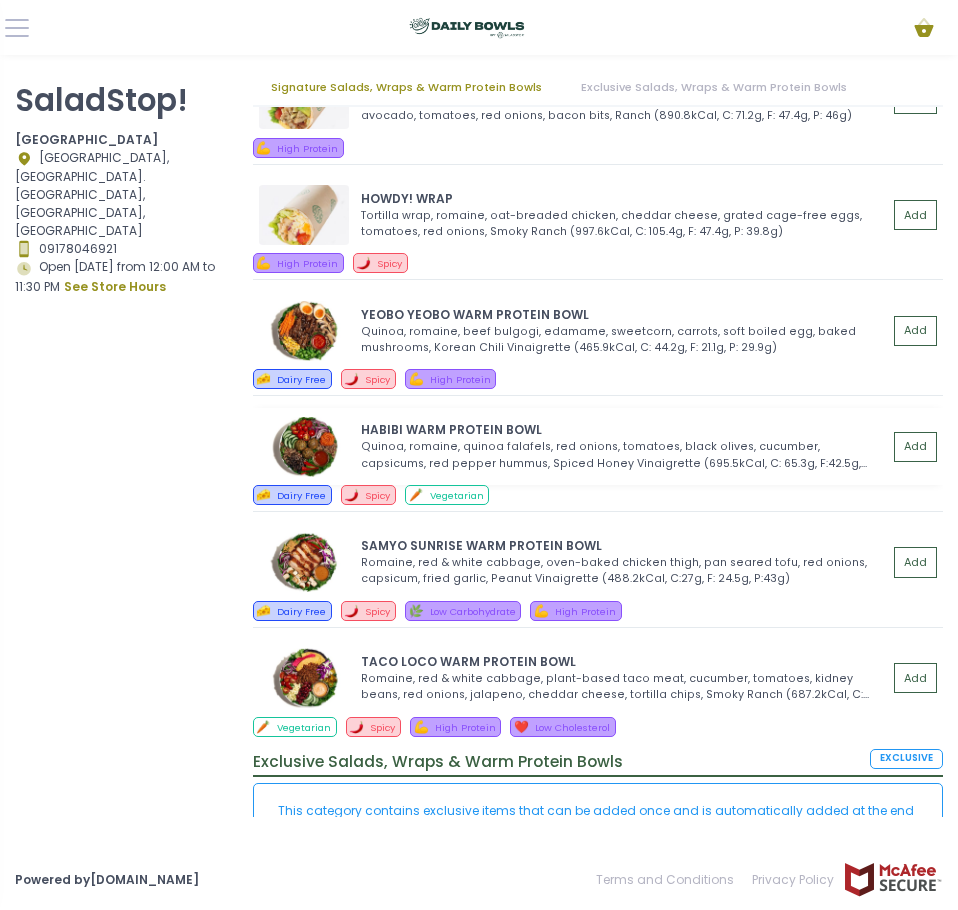 click at bounding box center (304, 447) 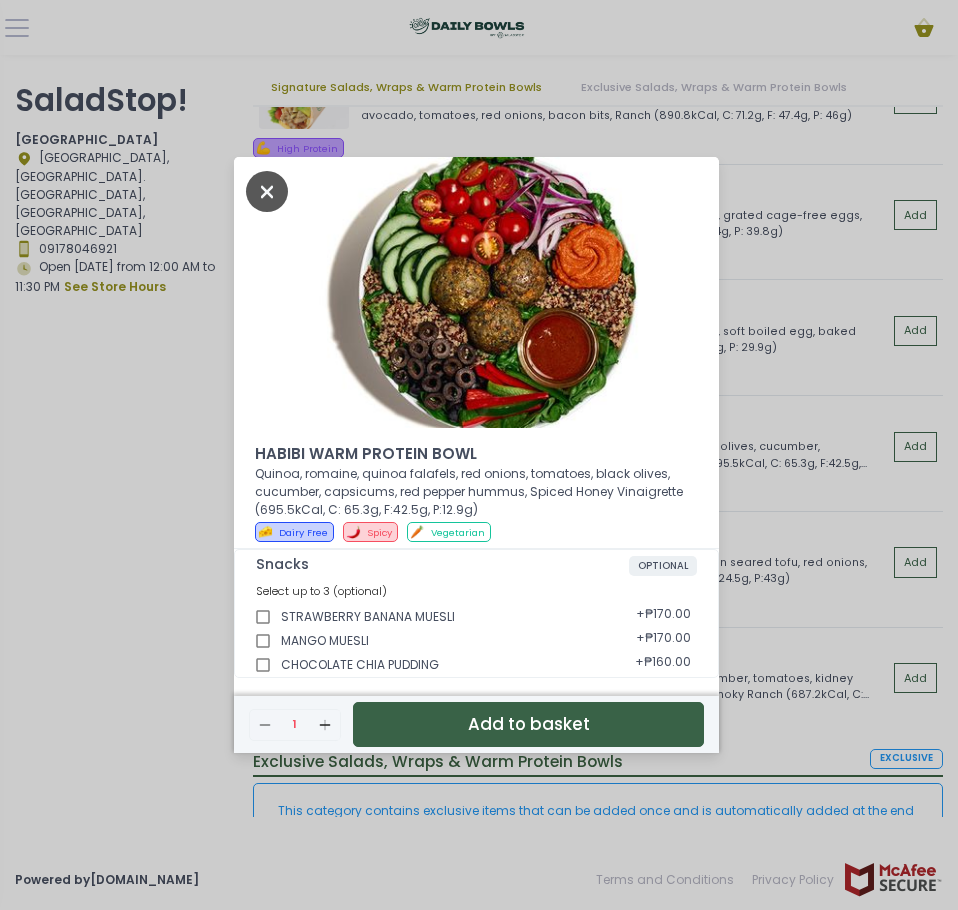 click at bounding box center (267, 191) 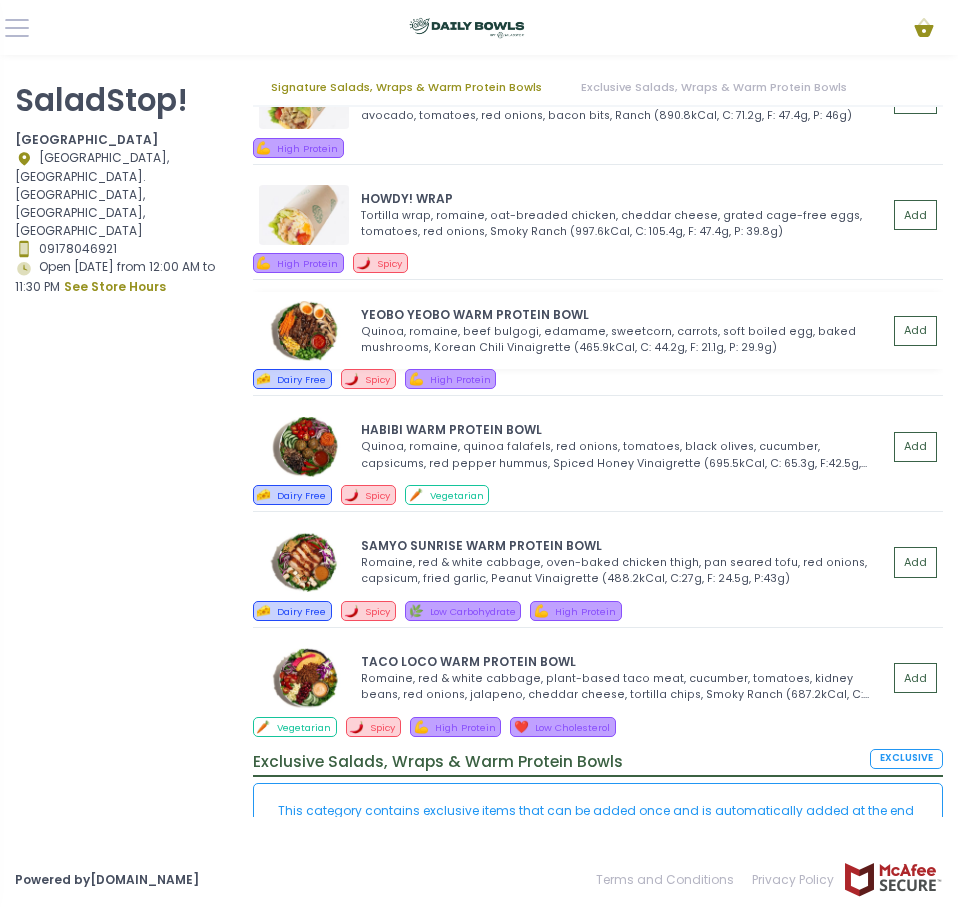 click at bounding box center [304, 331] 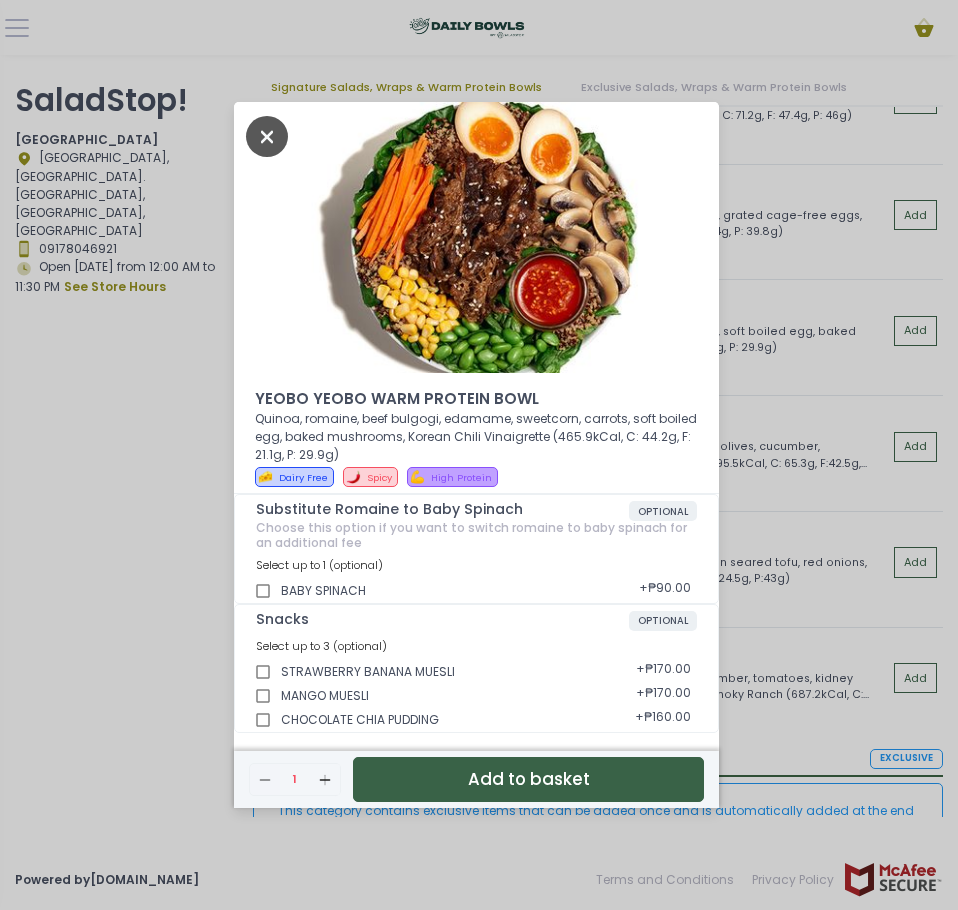 click at bounding box center [267, 136] 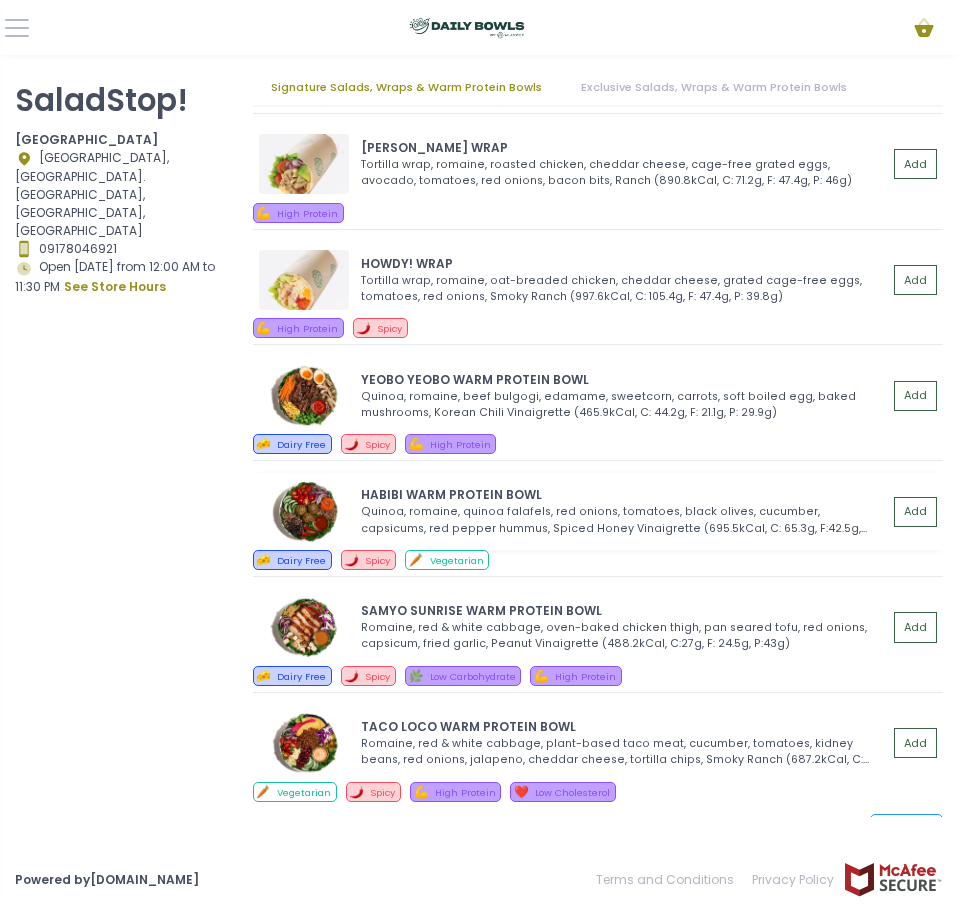 scroll, scrollTop: 1382, scrollLeft: 0, axis: vertical 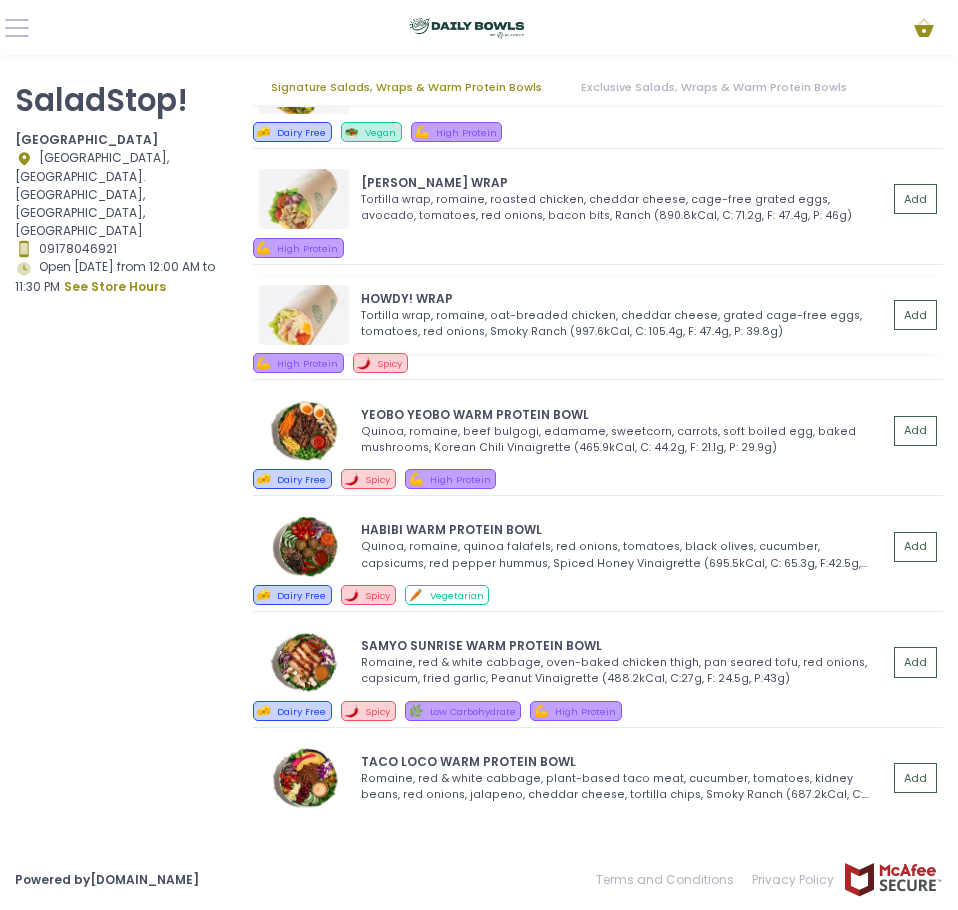 click at bounding box center [304, 315] 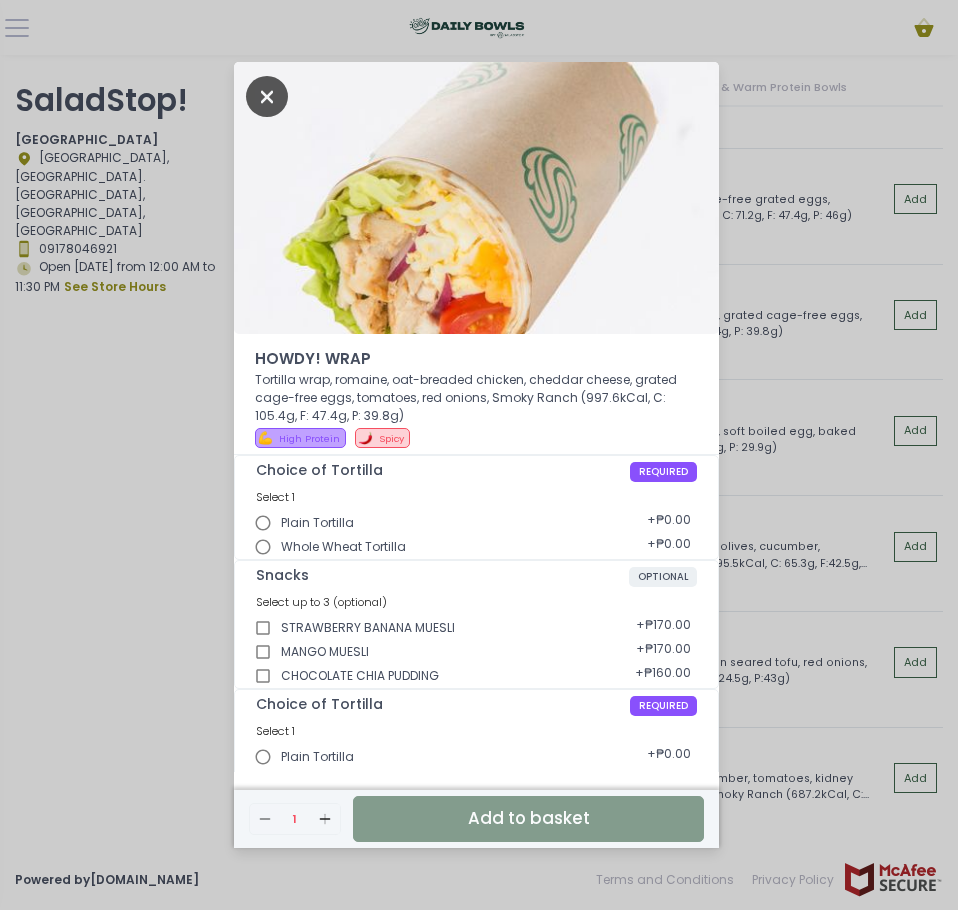 click at bounding box center [267, 96] 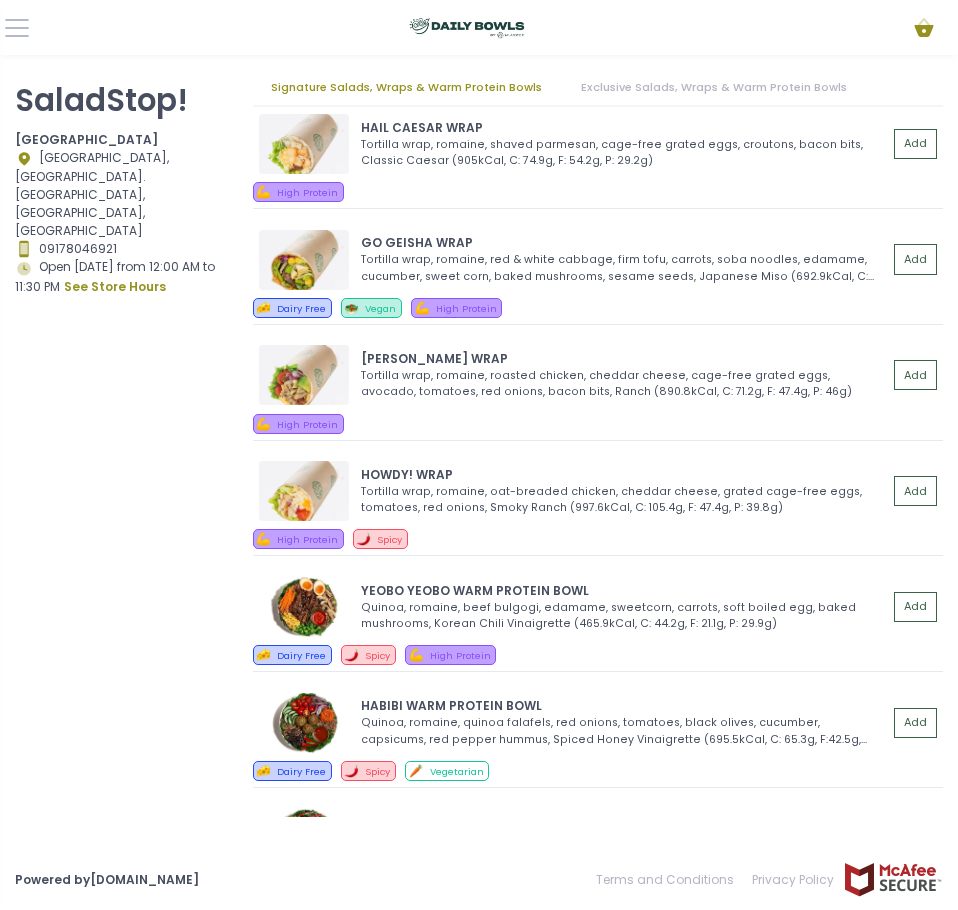scroll, scrollTop: 1182, scrollLeft: 0, axis: vertical 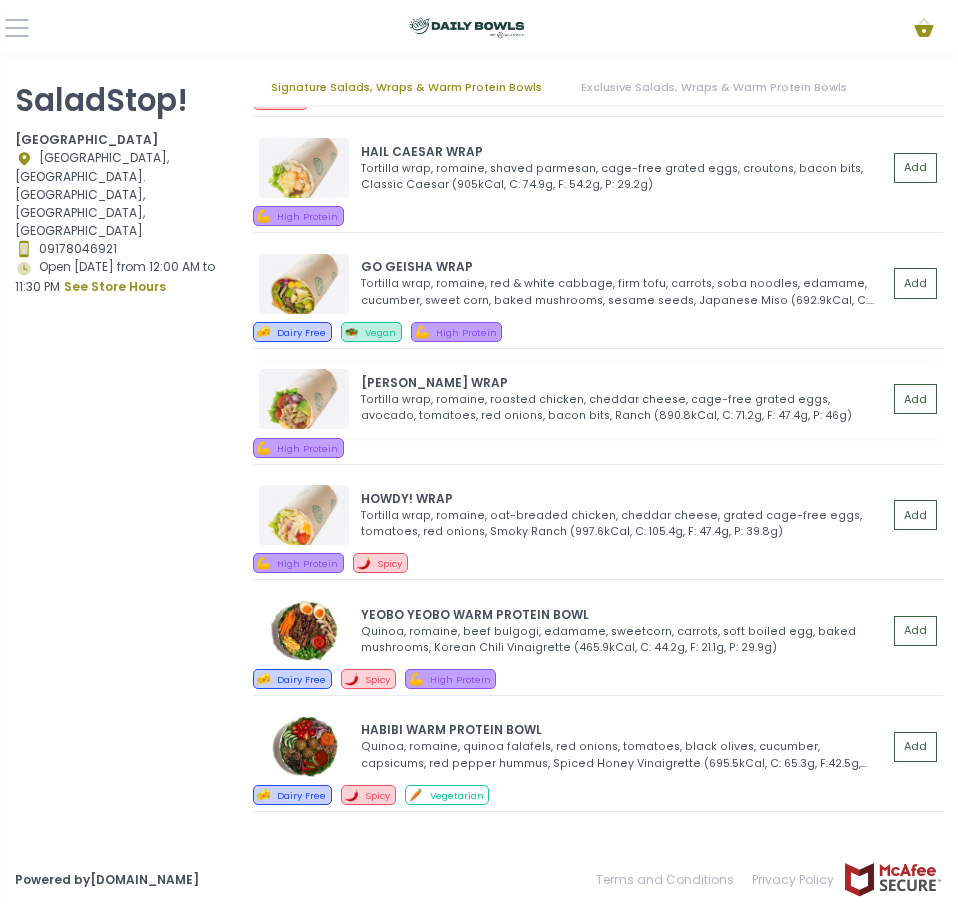 click at bounding box center [304, 399] 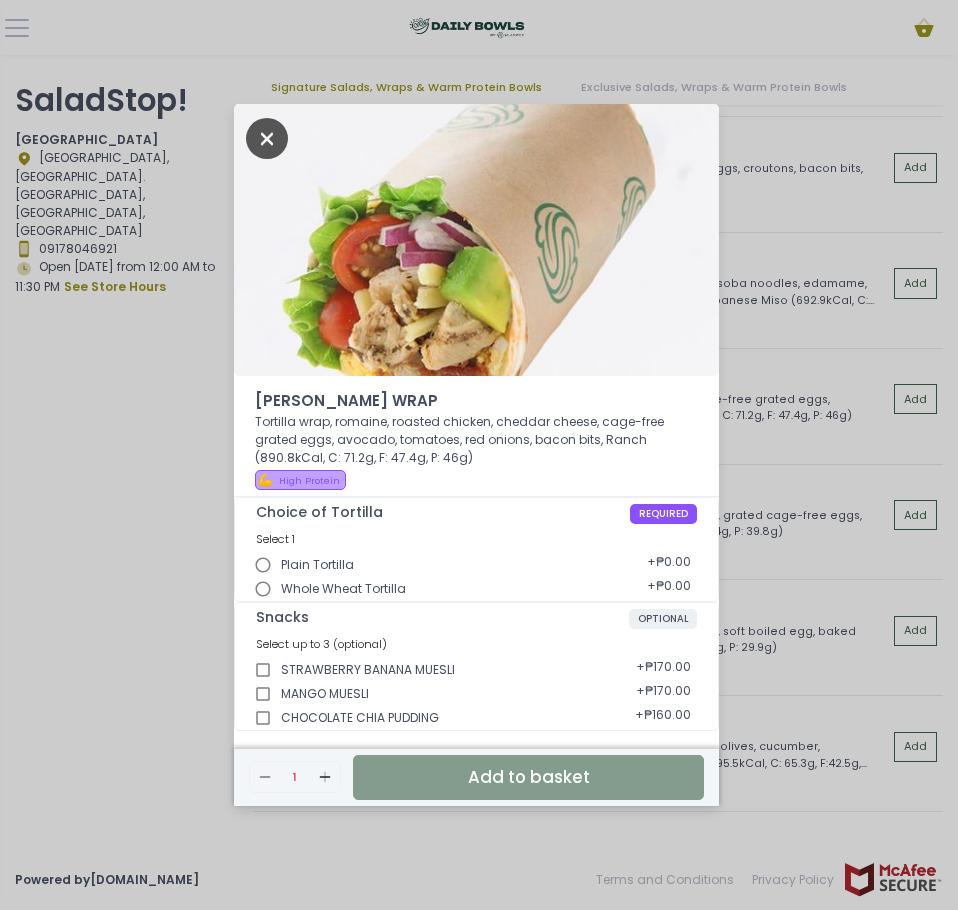 click at bounding box center (267, 138) 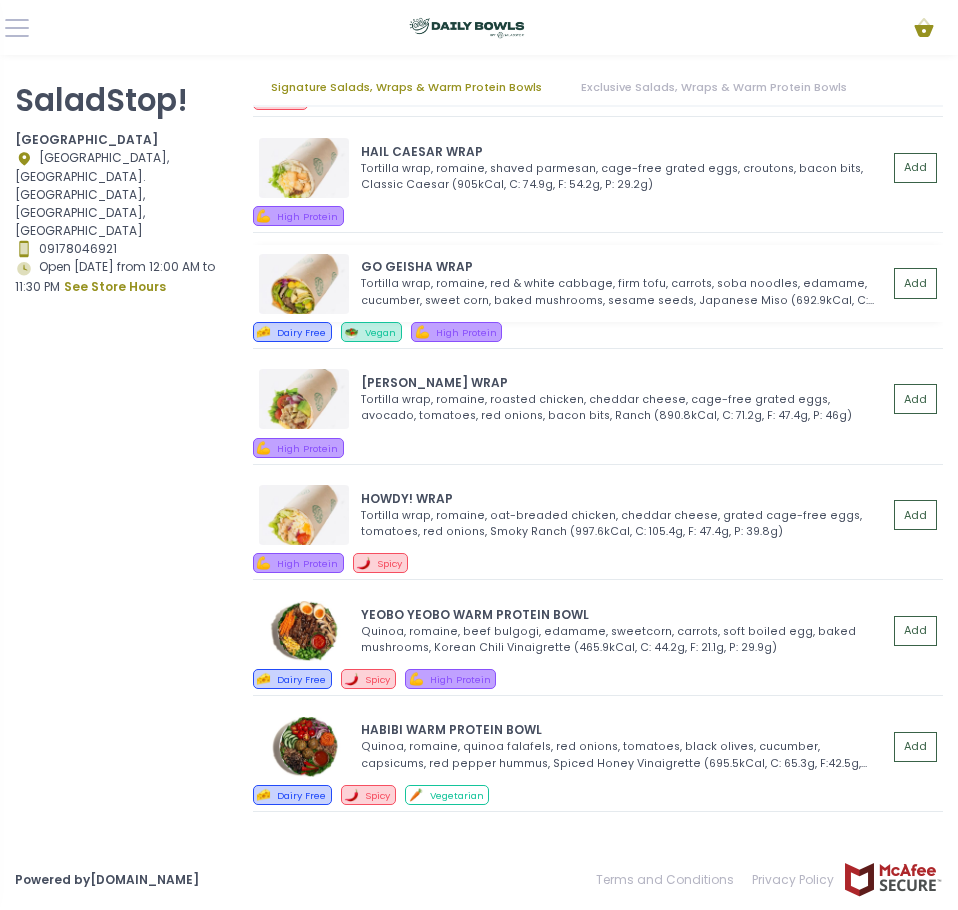 click at bounding box center [304, 284] 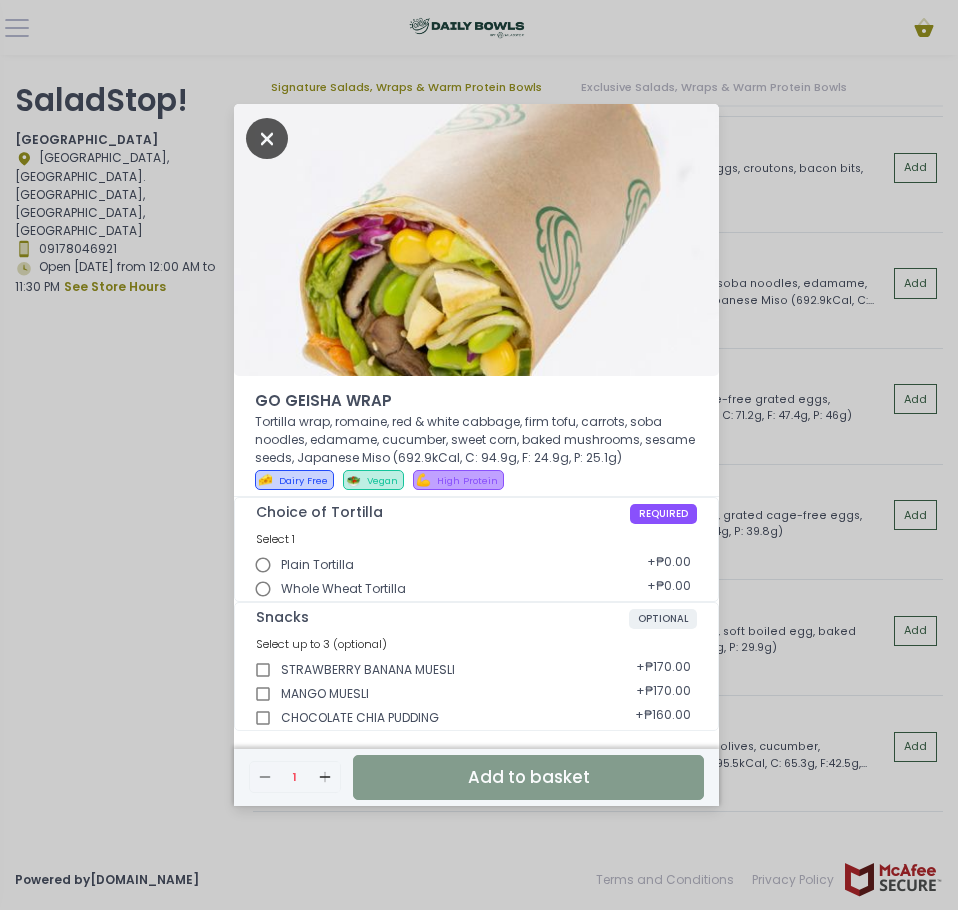 click at bounding box center [267, 138] 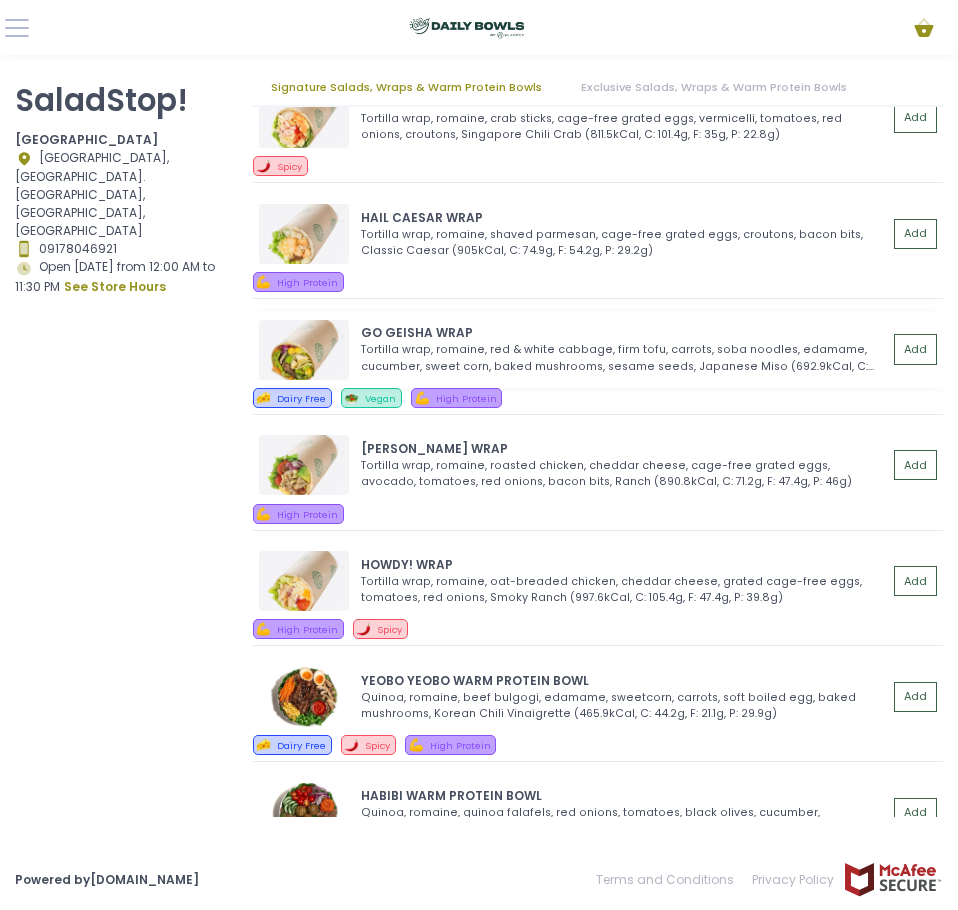 scroll, scrollTop: 1082, scrollLeft: 0, axis: vertical 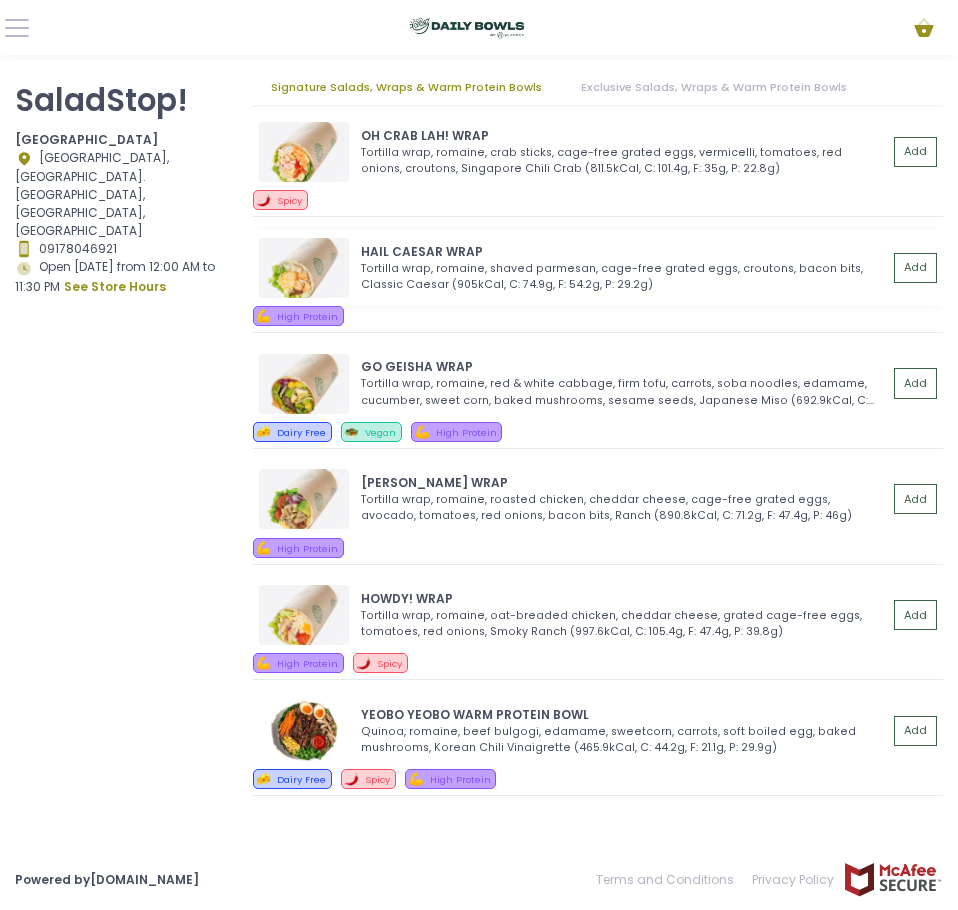 click at bounding box center (304, 268) 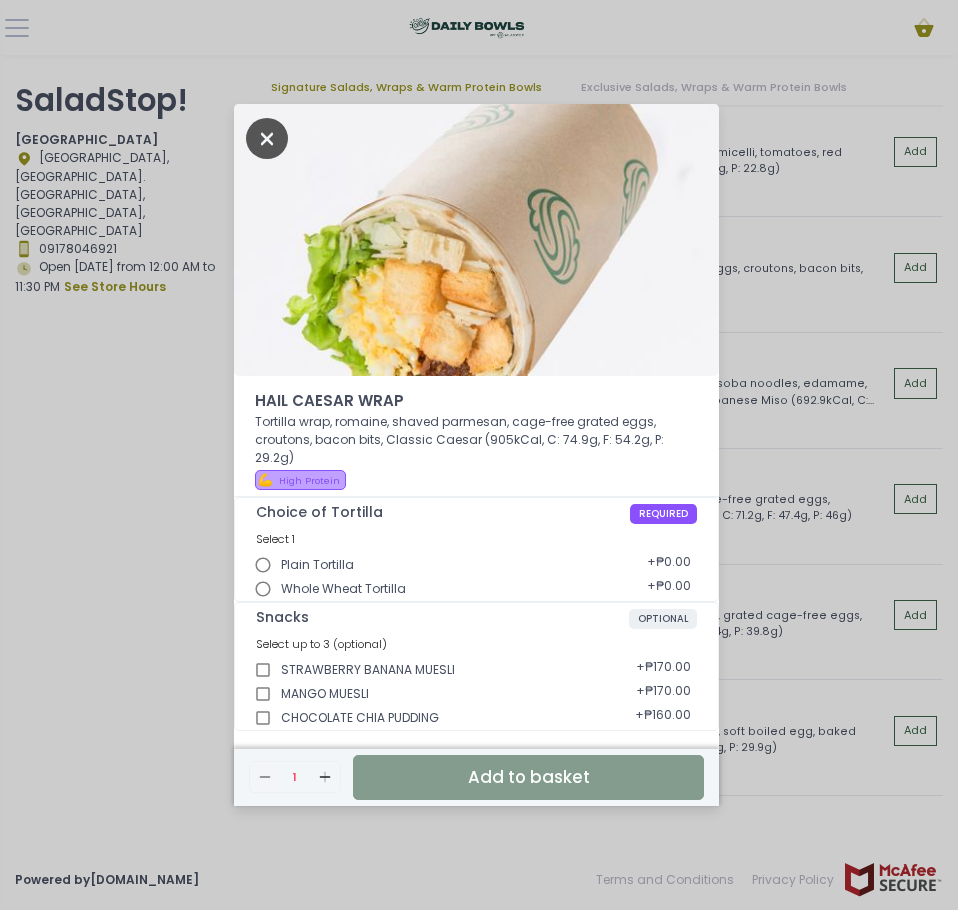 click at bounding box center (267, 138) 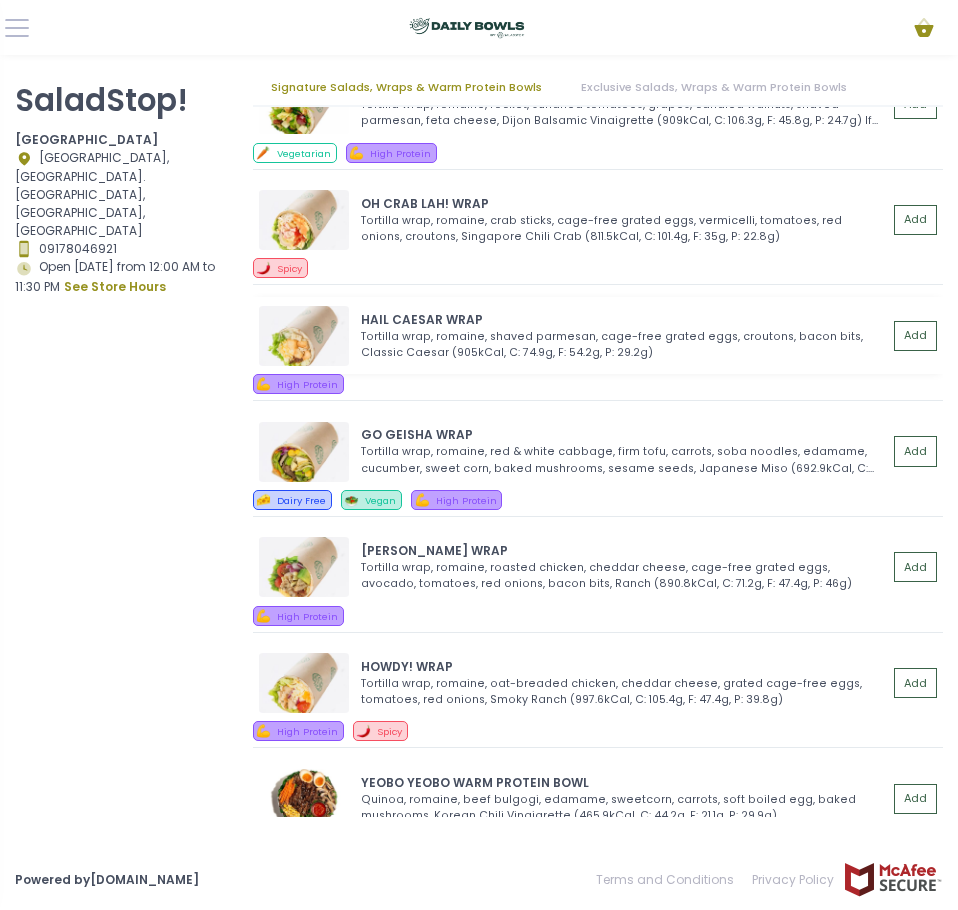 scroll, scrollTop: 882, scrollLeft: 0, axis: vertical 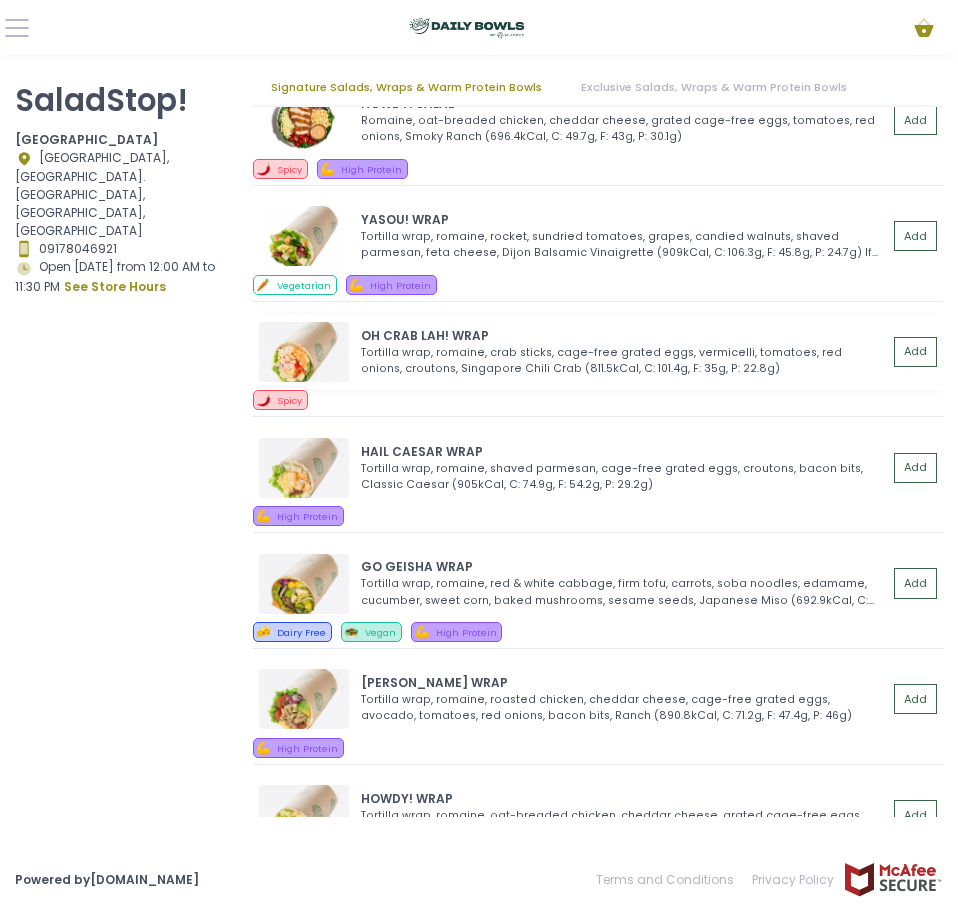 click at bounding box center (304, 352) 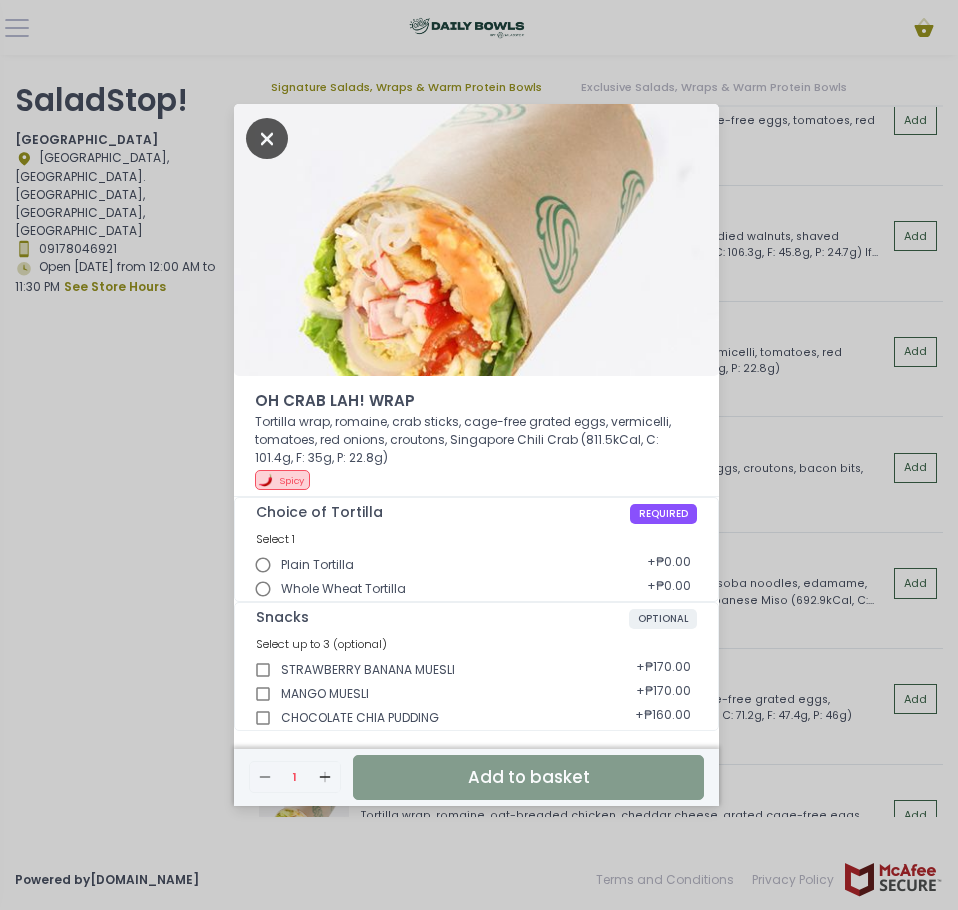 click at bounding box center [267, 138] 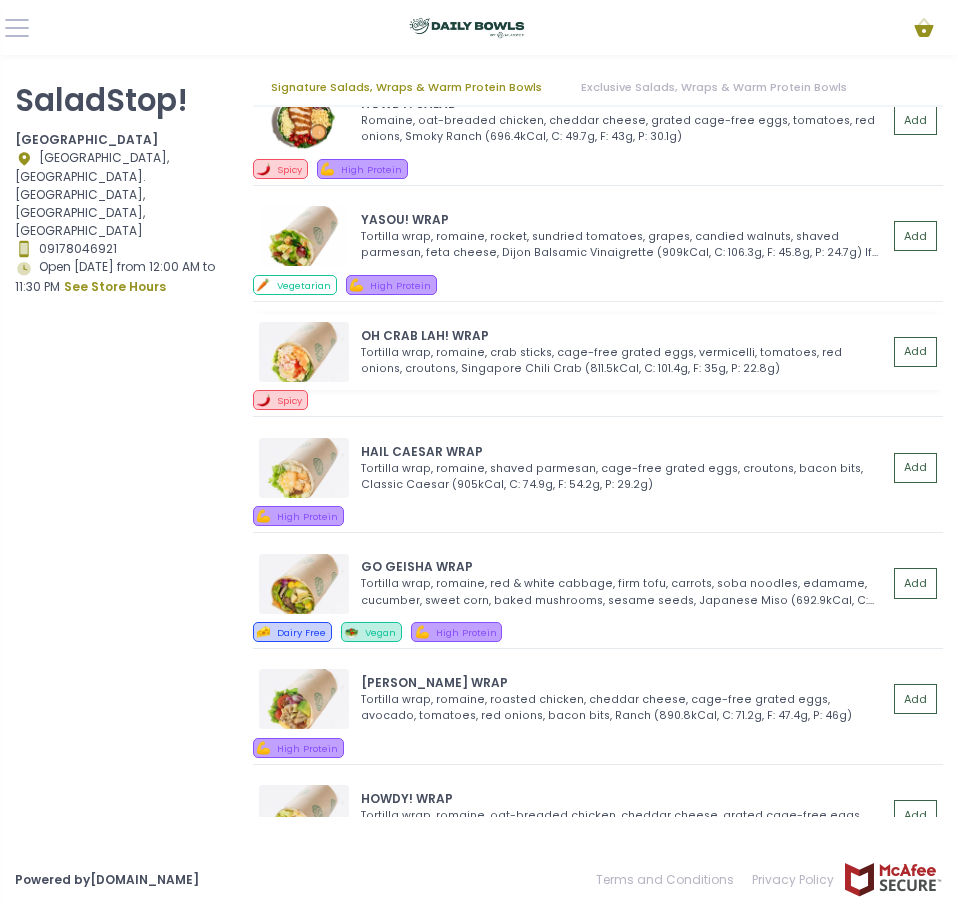 click at bounding box center (304, 352) 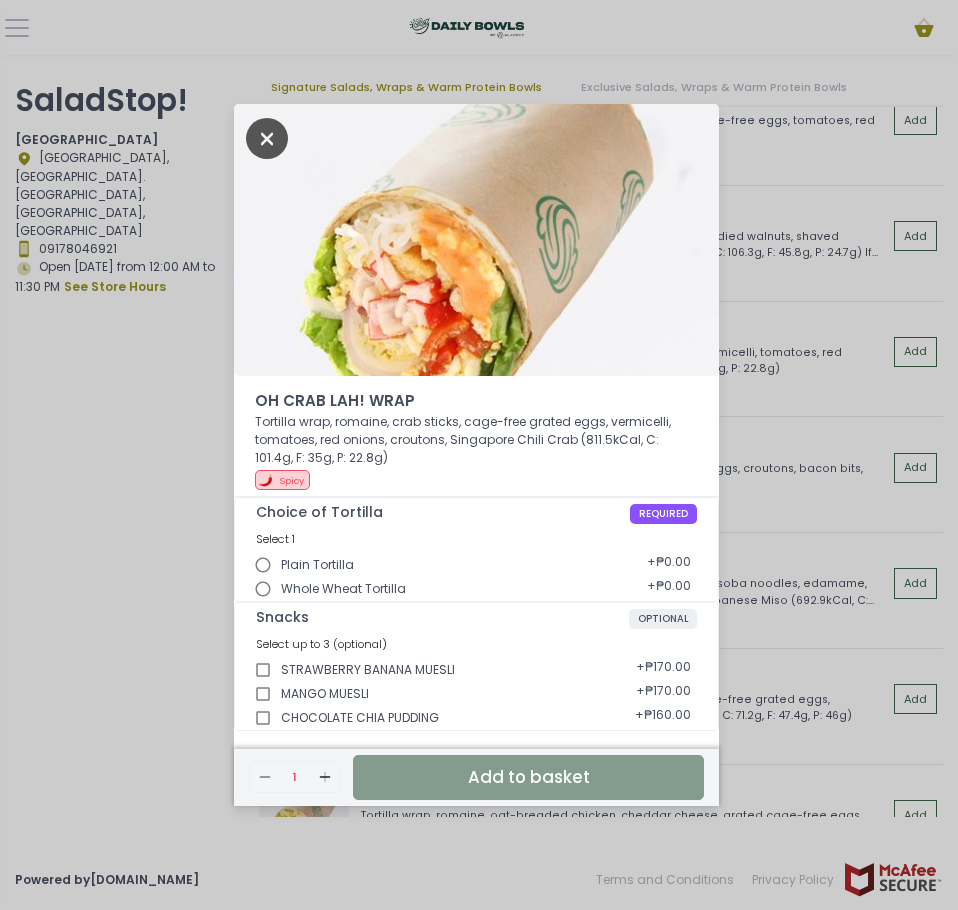 click at bounding box center (267, 138) 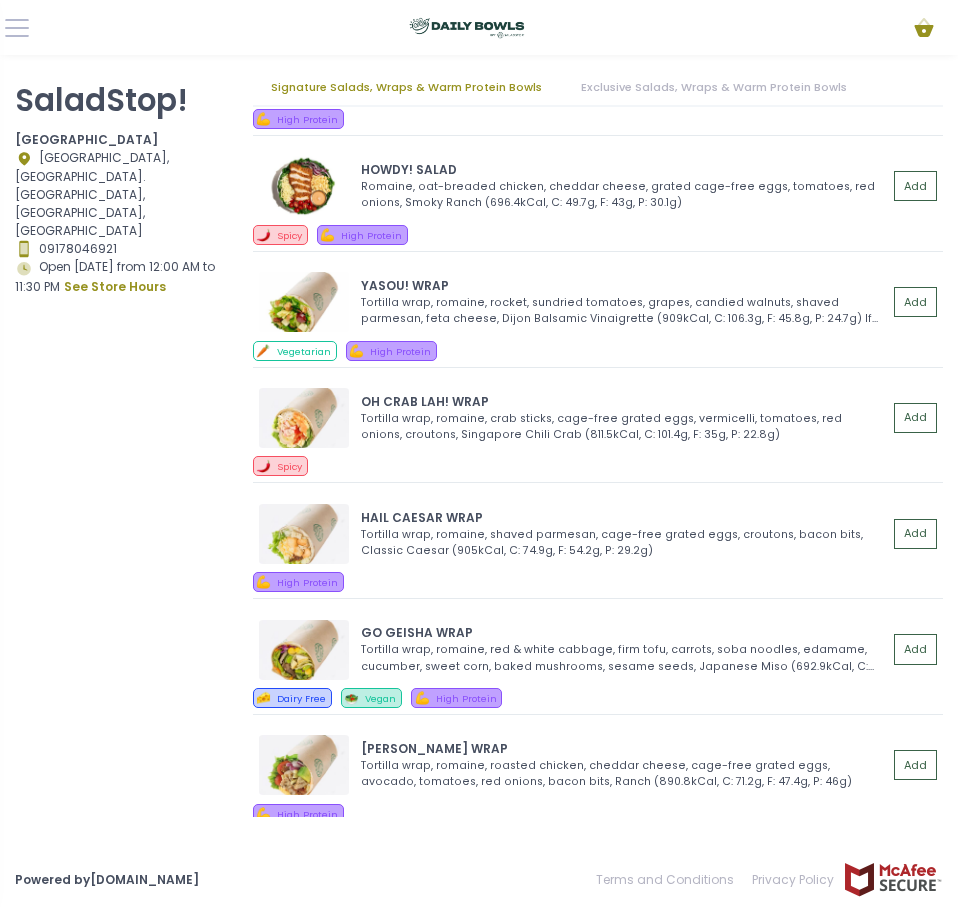 scroll, scrollTop: 782, scrollLeft: 0, axis: vertical 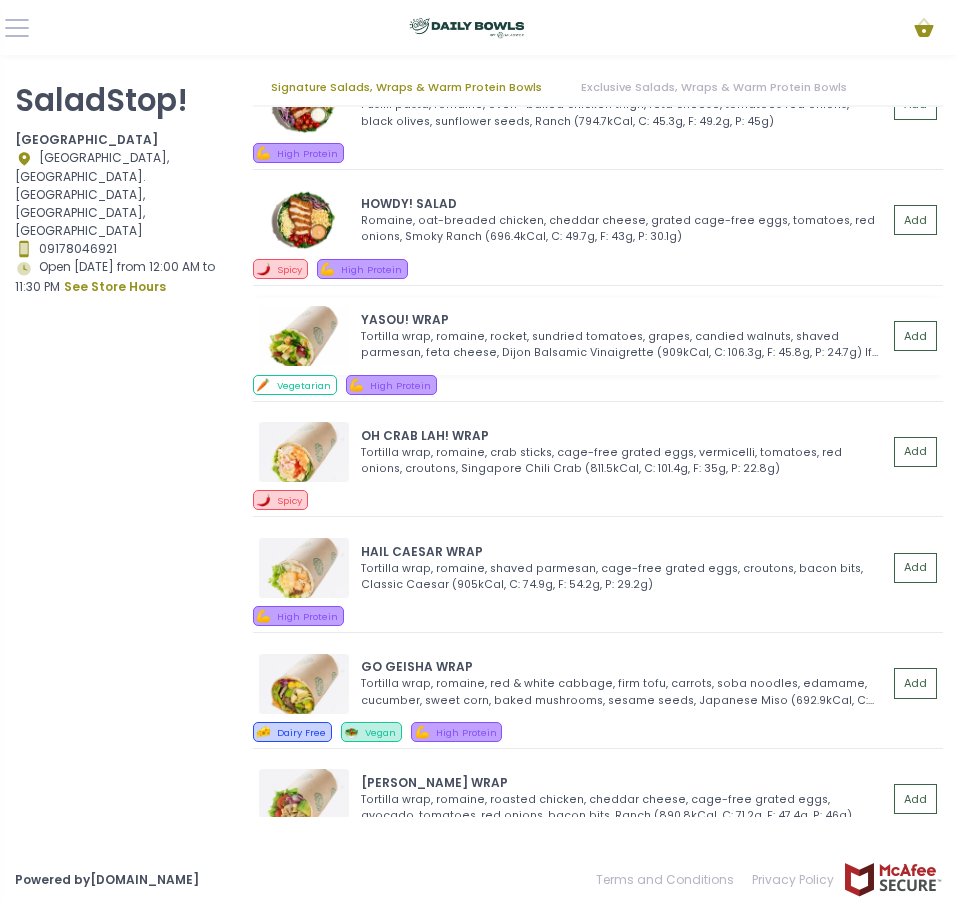 click at bounding box center (304, 336) 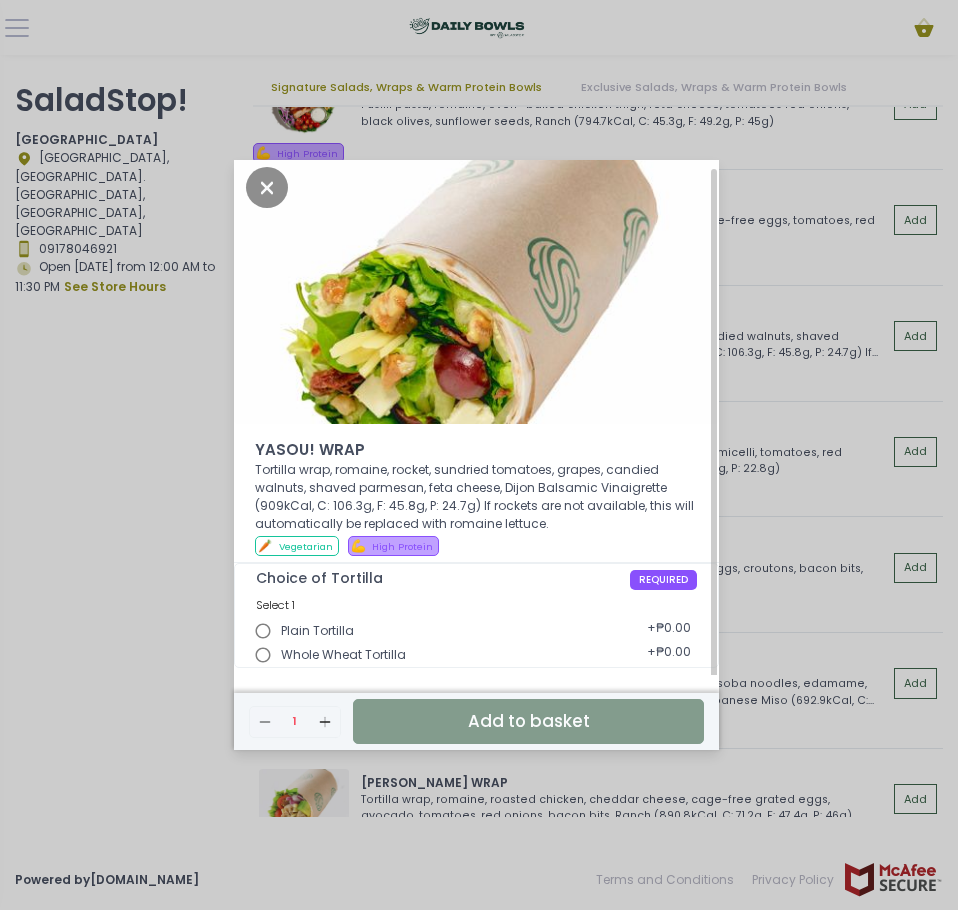 scroll, scrollTop: 8, scrollLeft: 0, axis: vertical 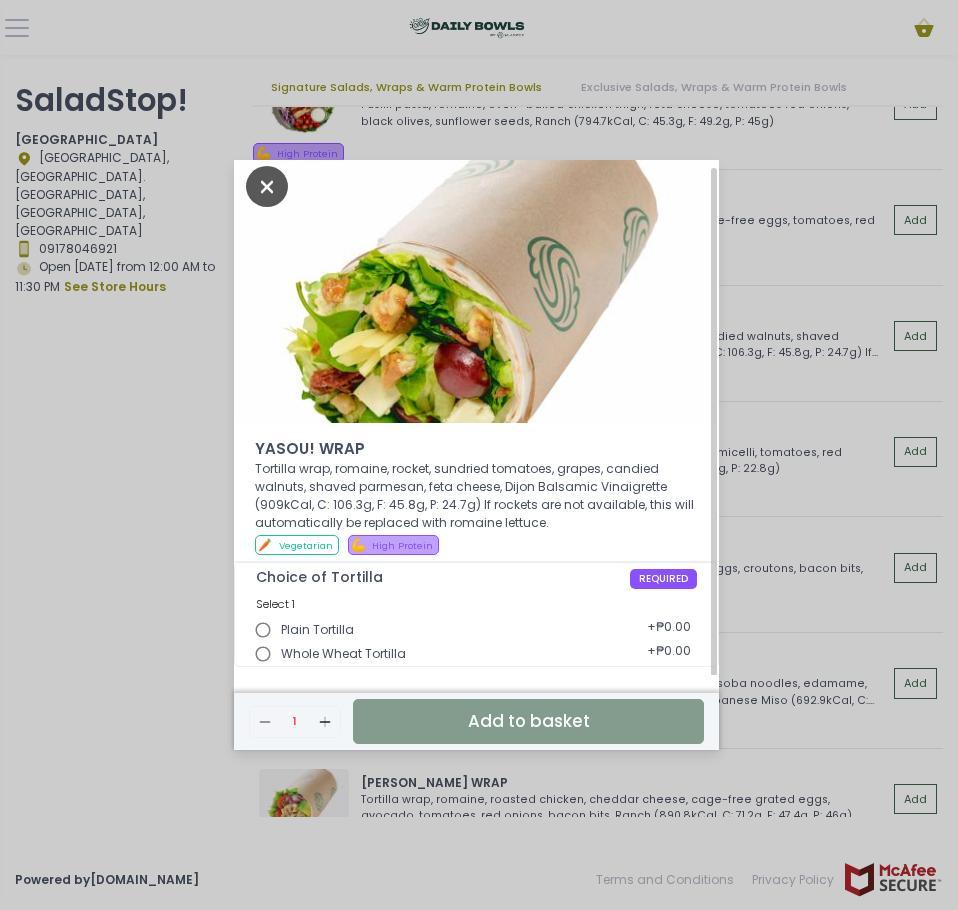 click at bounding box center [267, 186] 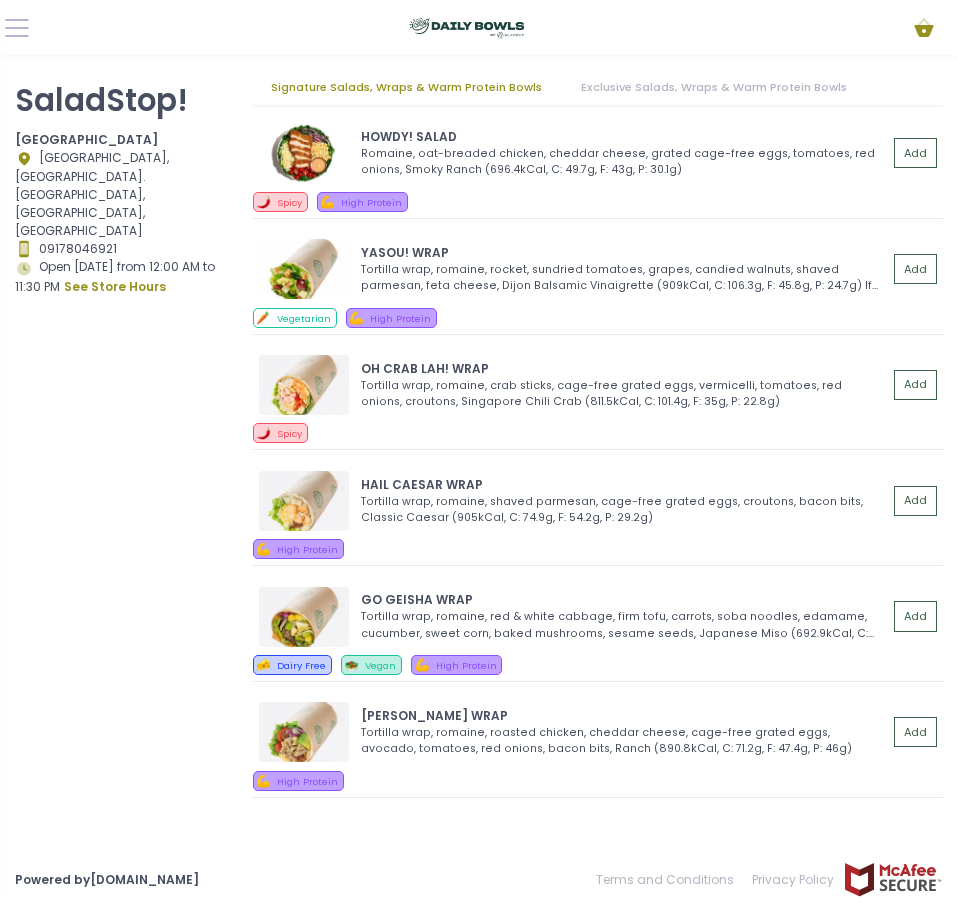 scroll, scrollTop: 982, scrollLeft: 0, axis: vertical 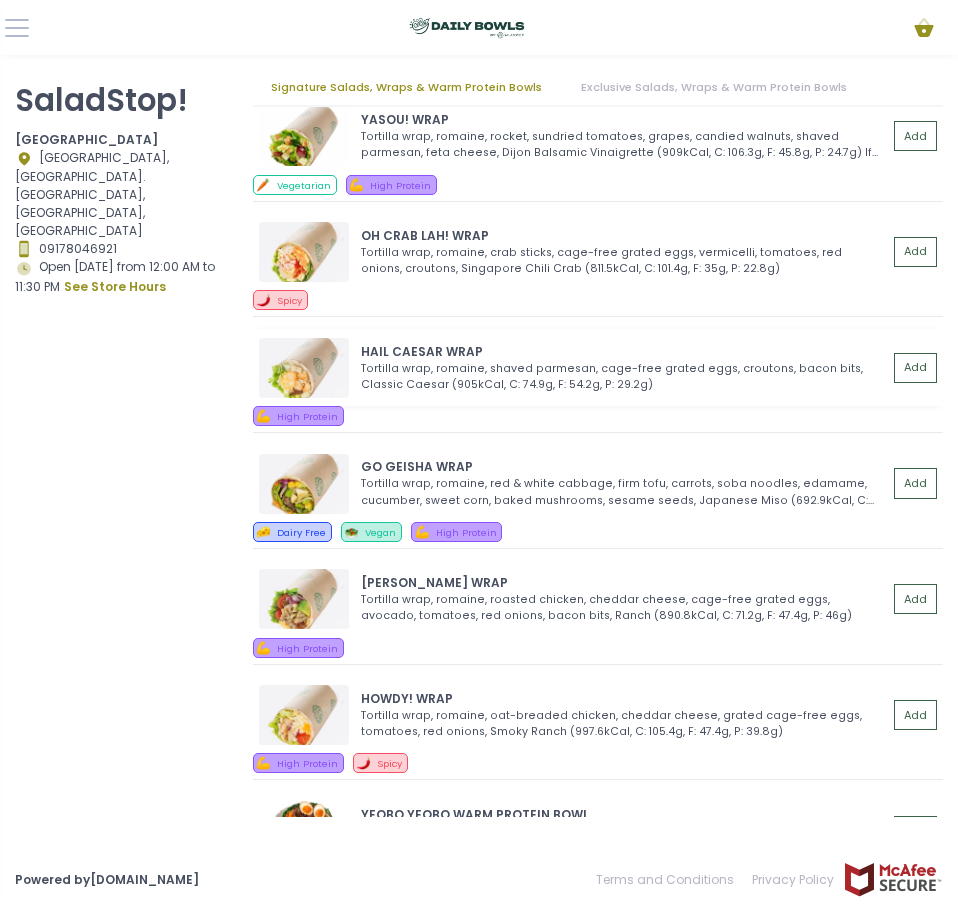 click at bounding box center [304, 368] 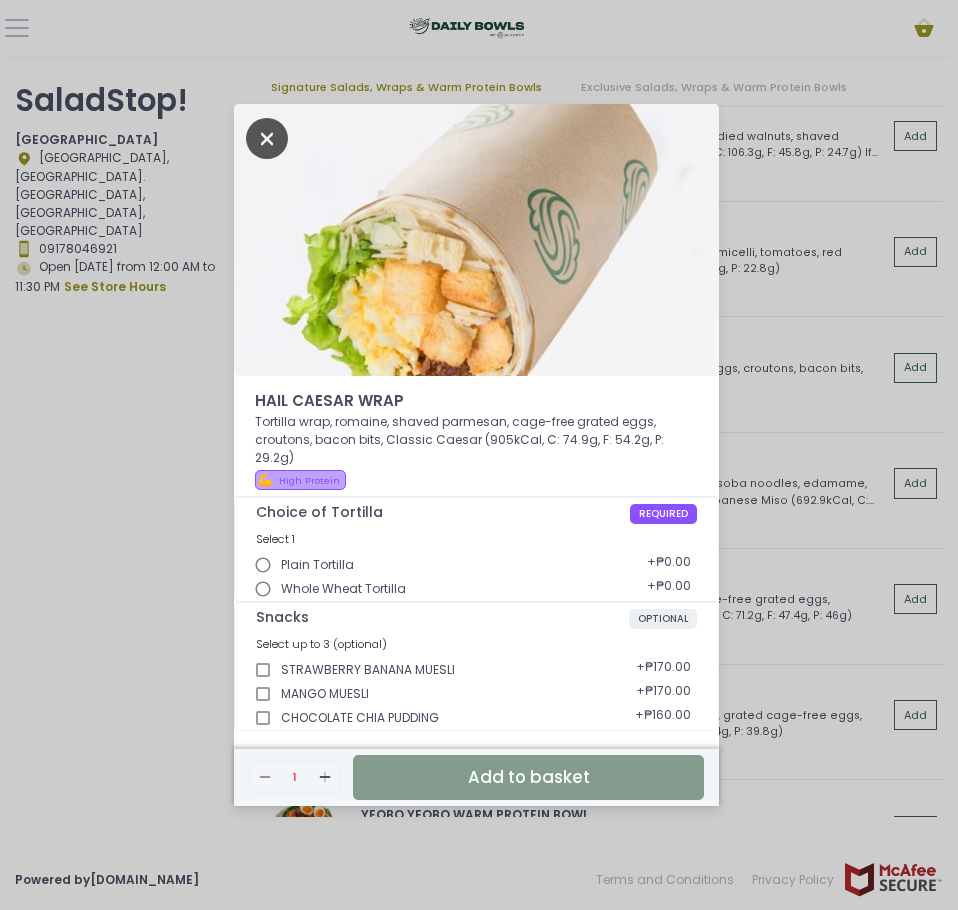 click at bounding box center (267, 138) 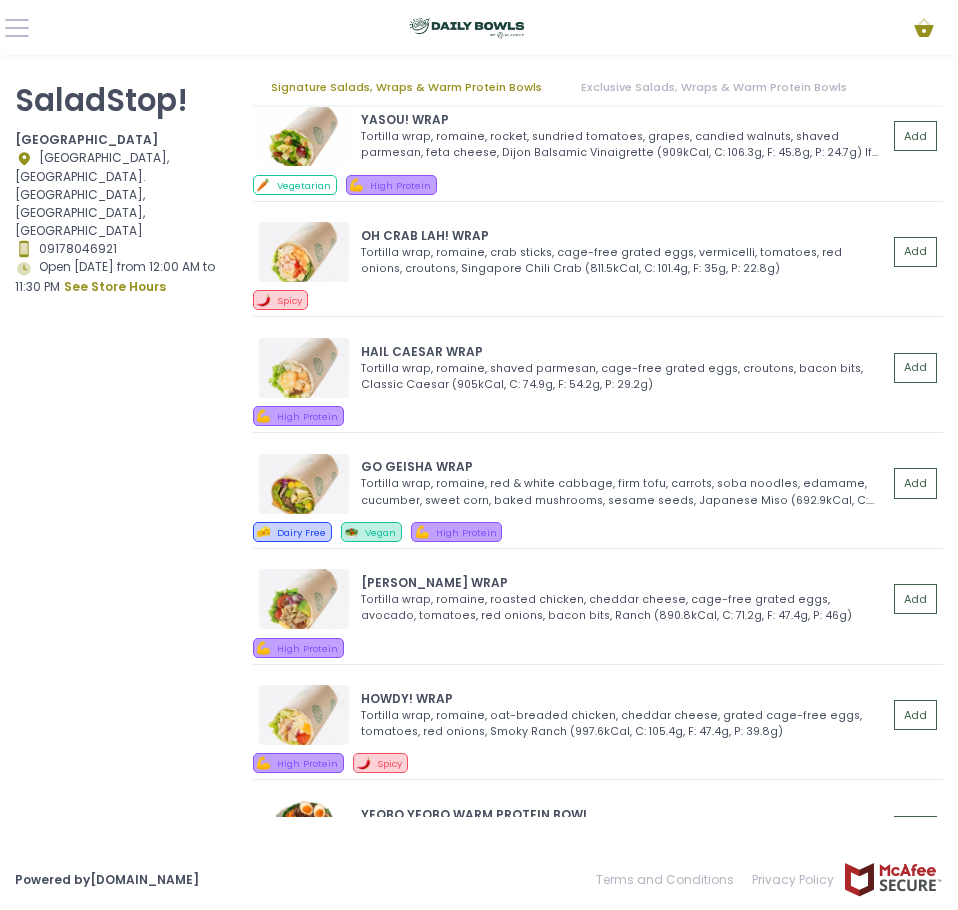 click on "SaladStop!       Central Square   Location Created with Sketch.     [GEOGRAPHIC_DATA], [GEOGRAPHIC_DATA]. [GEOGRAPHIC_DATA], [GEOGRAPHIC_DATA], [GEOGRAPHIC_DATA]     Contact Number Created with Sketch.   09178046921 Store Hours Created with Sketch.     Open [DATE] from  12:00 AM to 11:30 PM    see store hours" at bounding box center [122, 425] 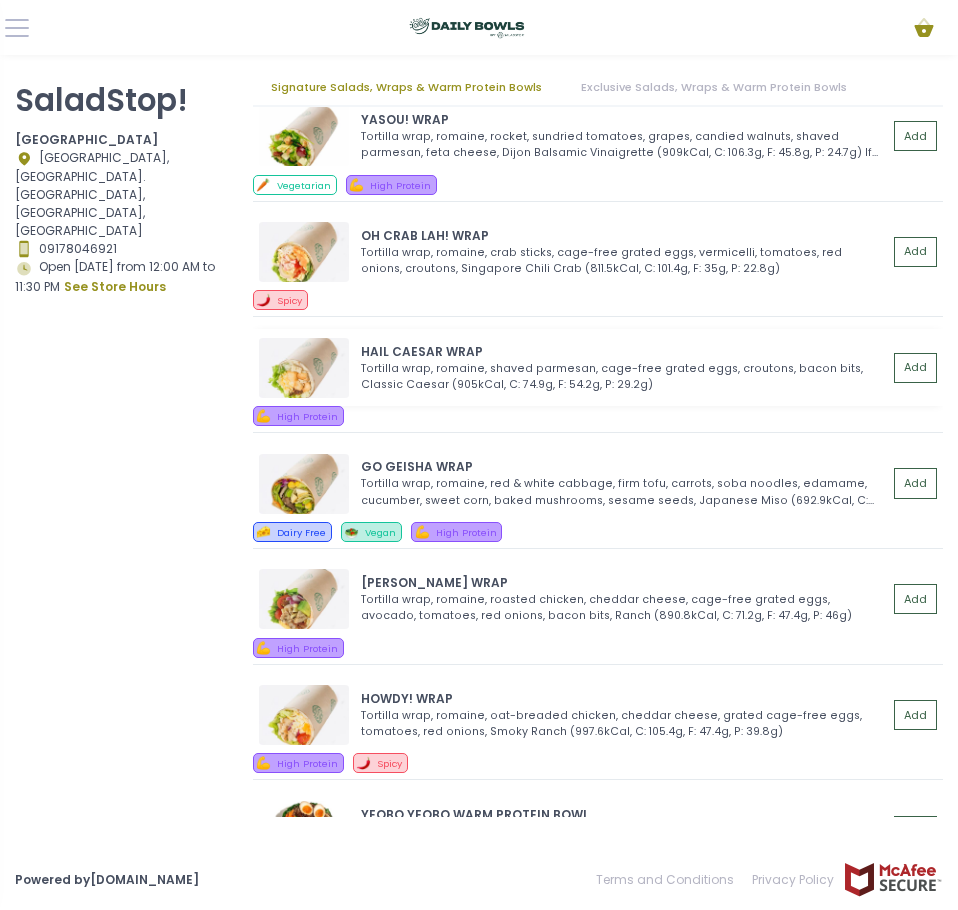 click at bounding box center (304, 368) 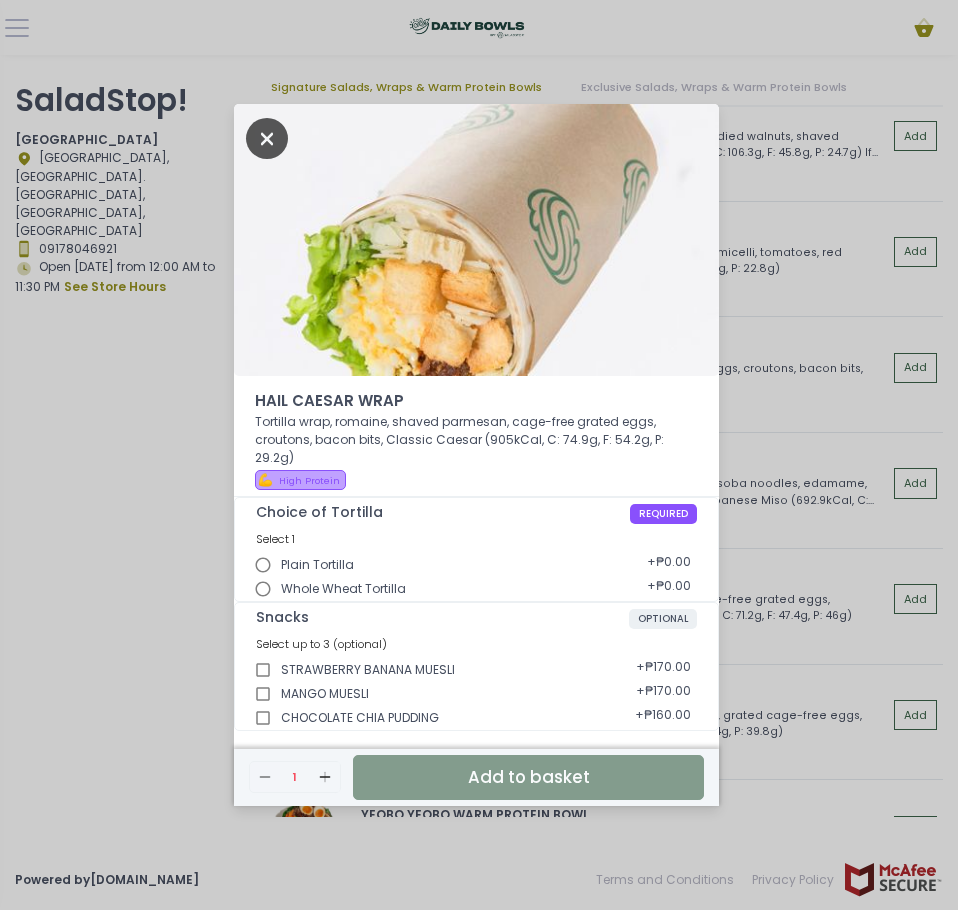 click at bounding box center [267, 138] 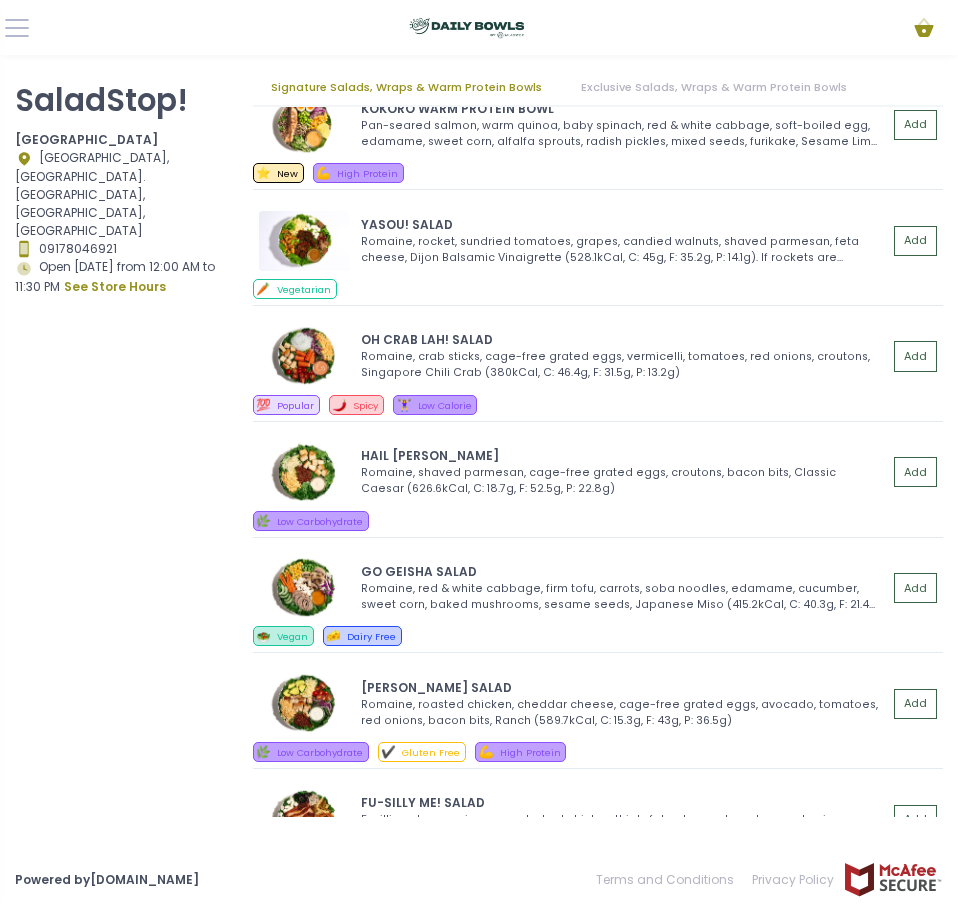 scroll, scrollTop: 0, scrollLeft: 0, axis: both 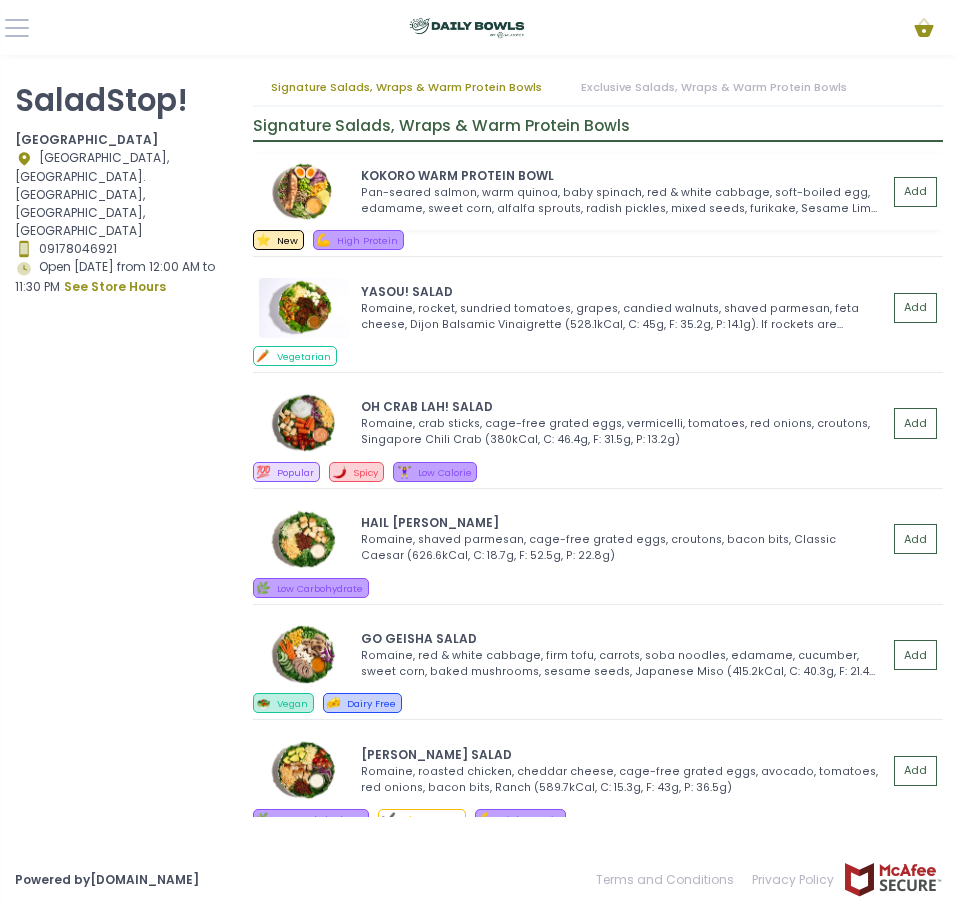 click at bounding box center [304, 192] 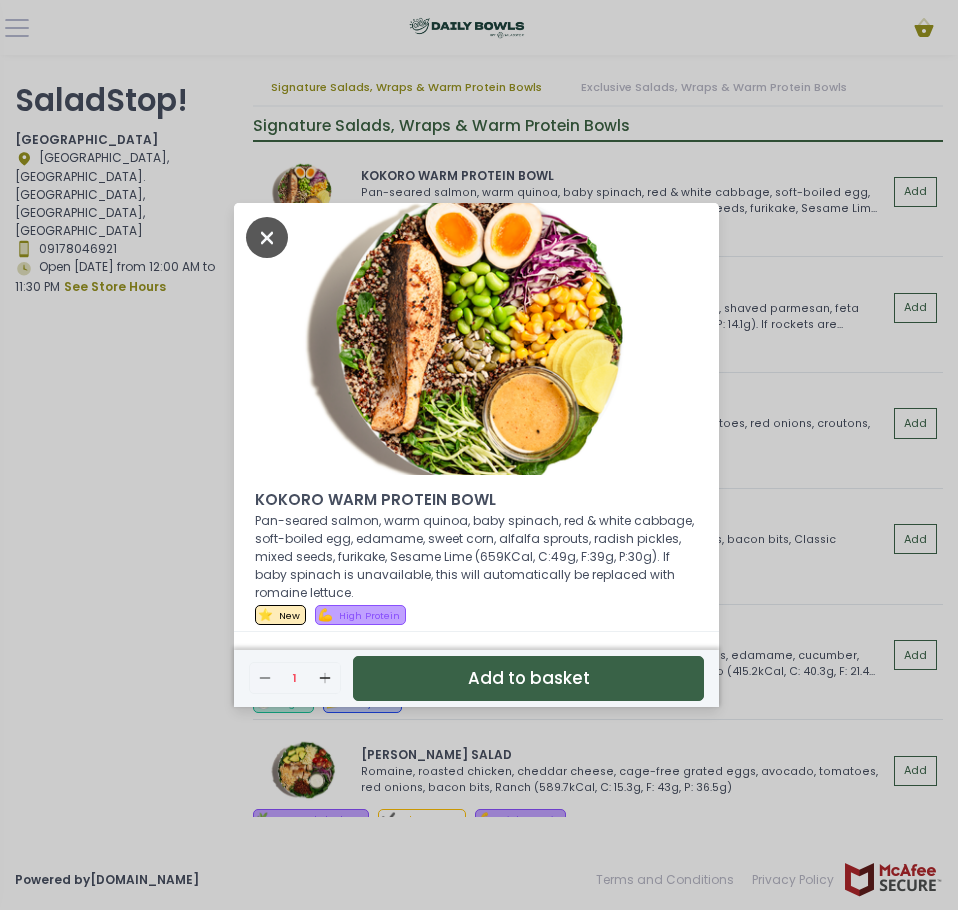 click at bounding box center [267, 237] 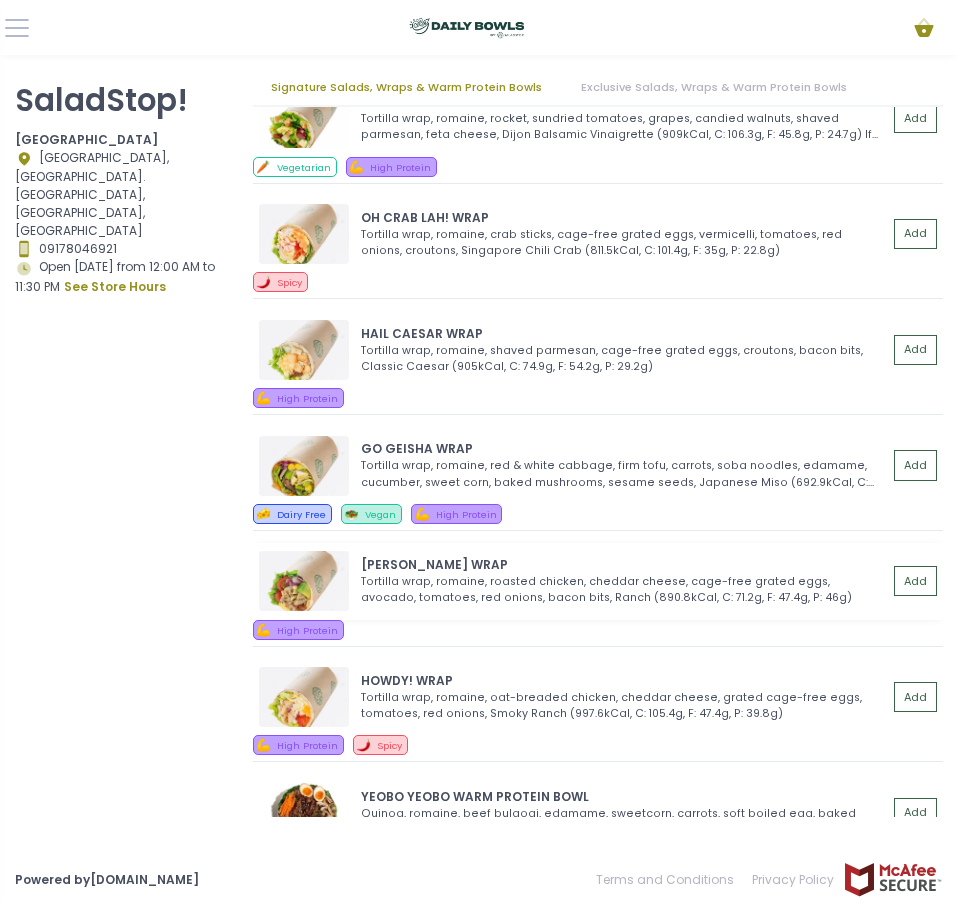 scroll, scrollTop: 1100, scrollLeft: 0, axis: vertical 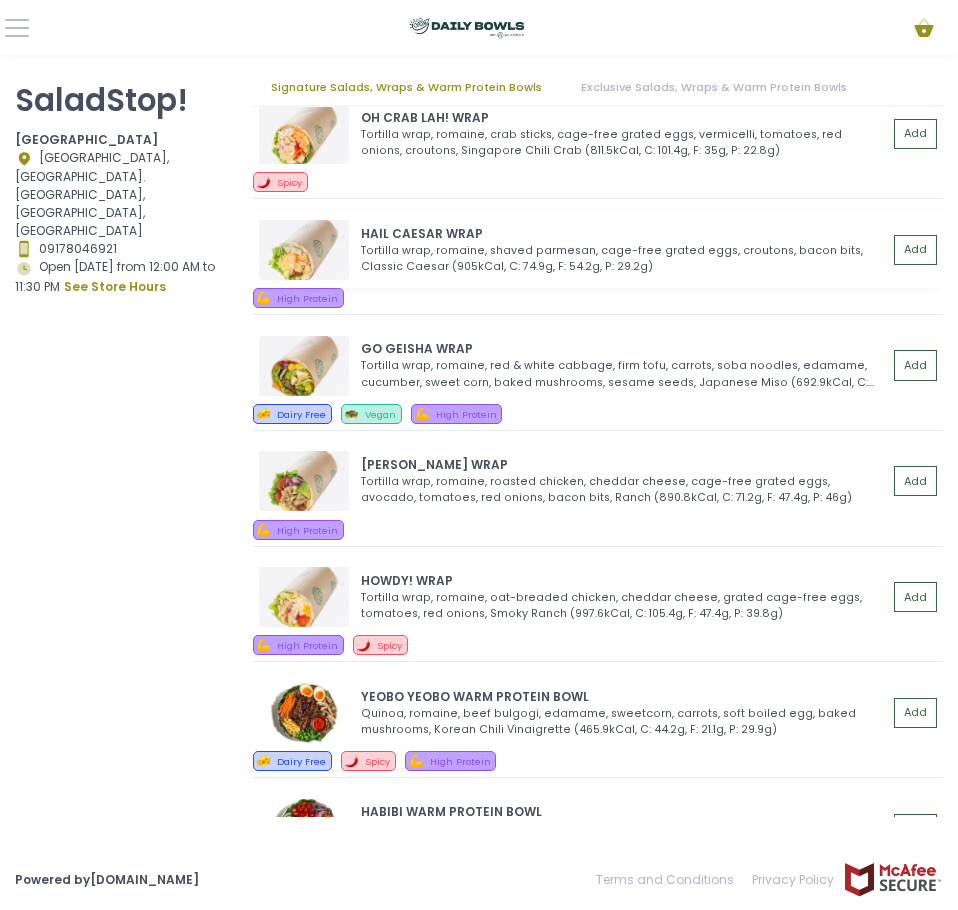 click at bounding box center (304, 250) 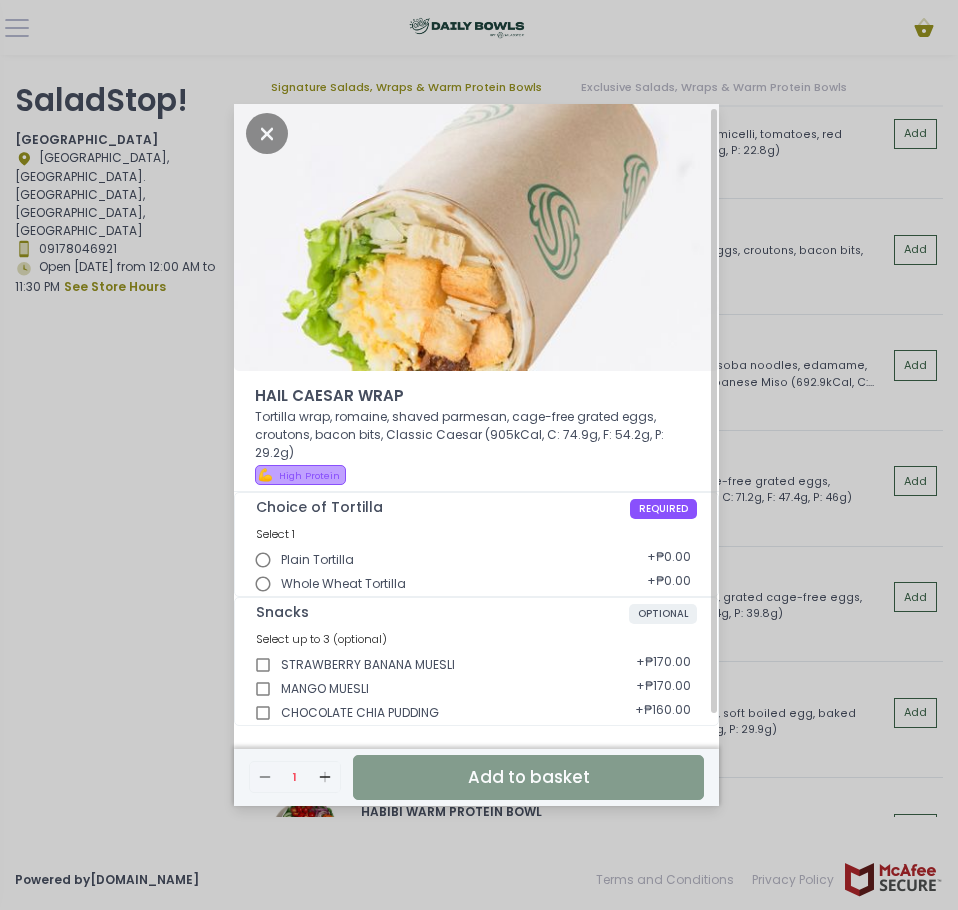 scroll, scrollTop: 9, scrollLeft: 0, axis: vertical 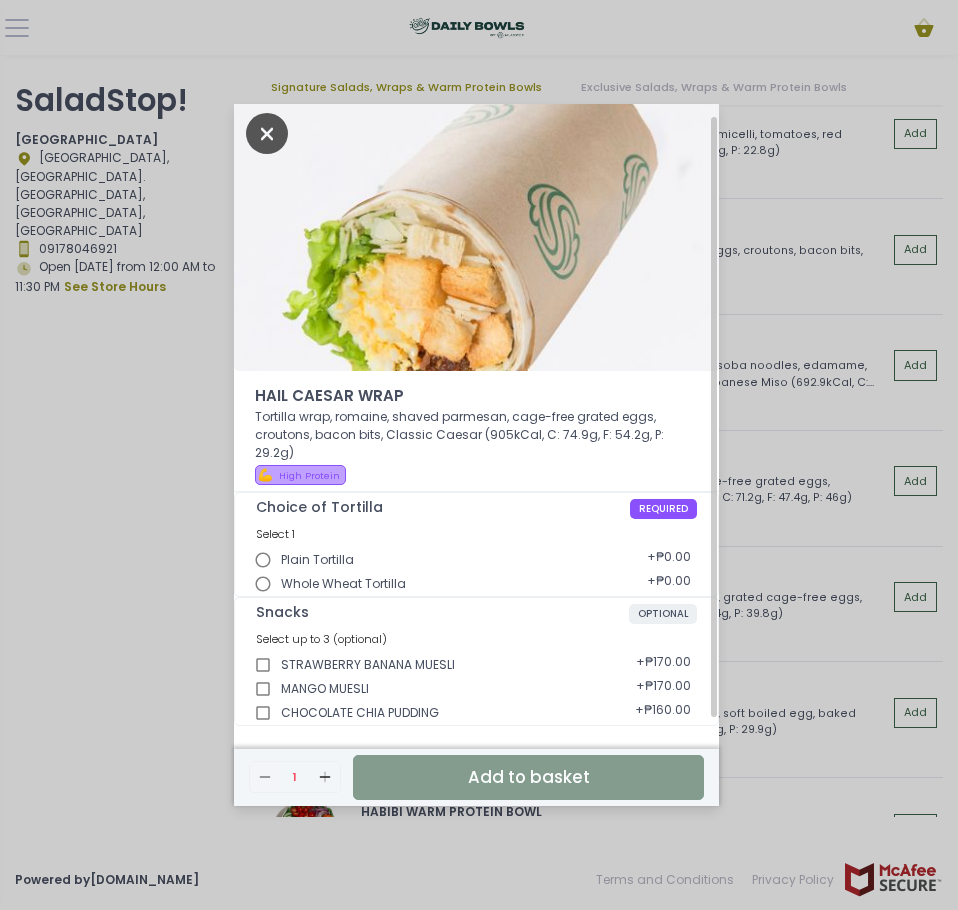 click at bounding box center (267, 133) 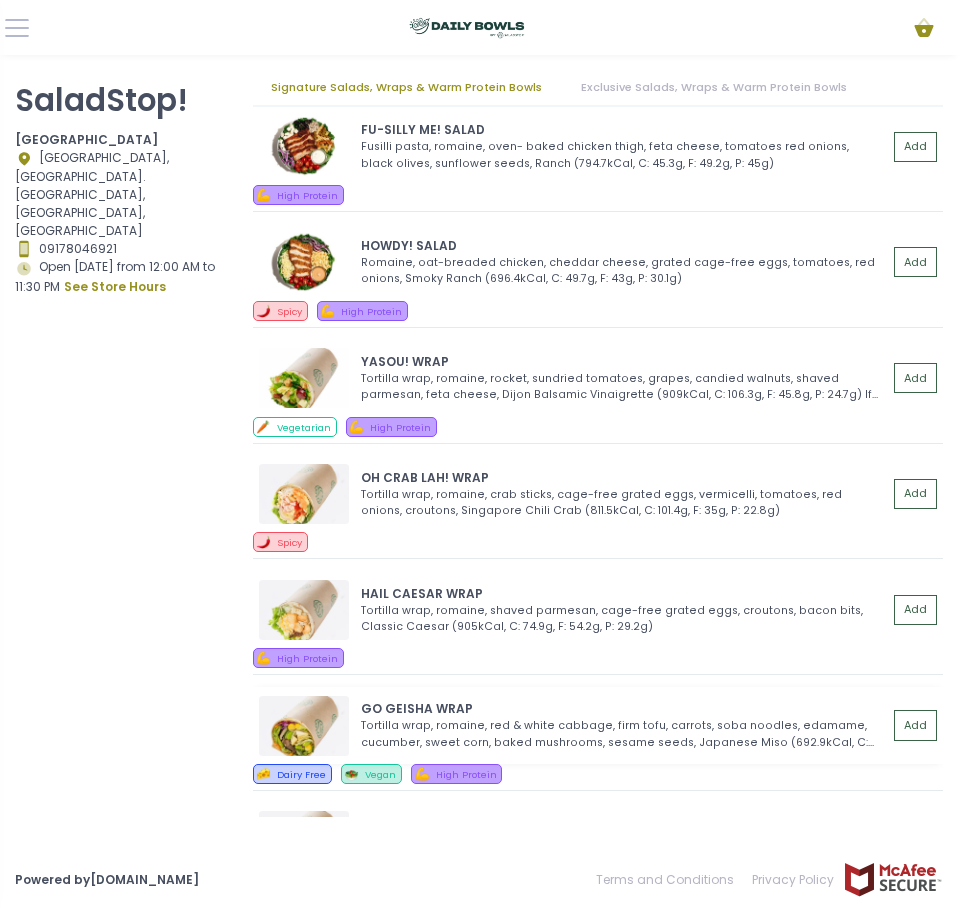 scroll, scrollTop: 700, scrollLeft: 0, axis: vertical 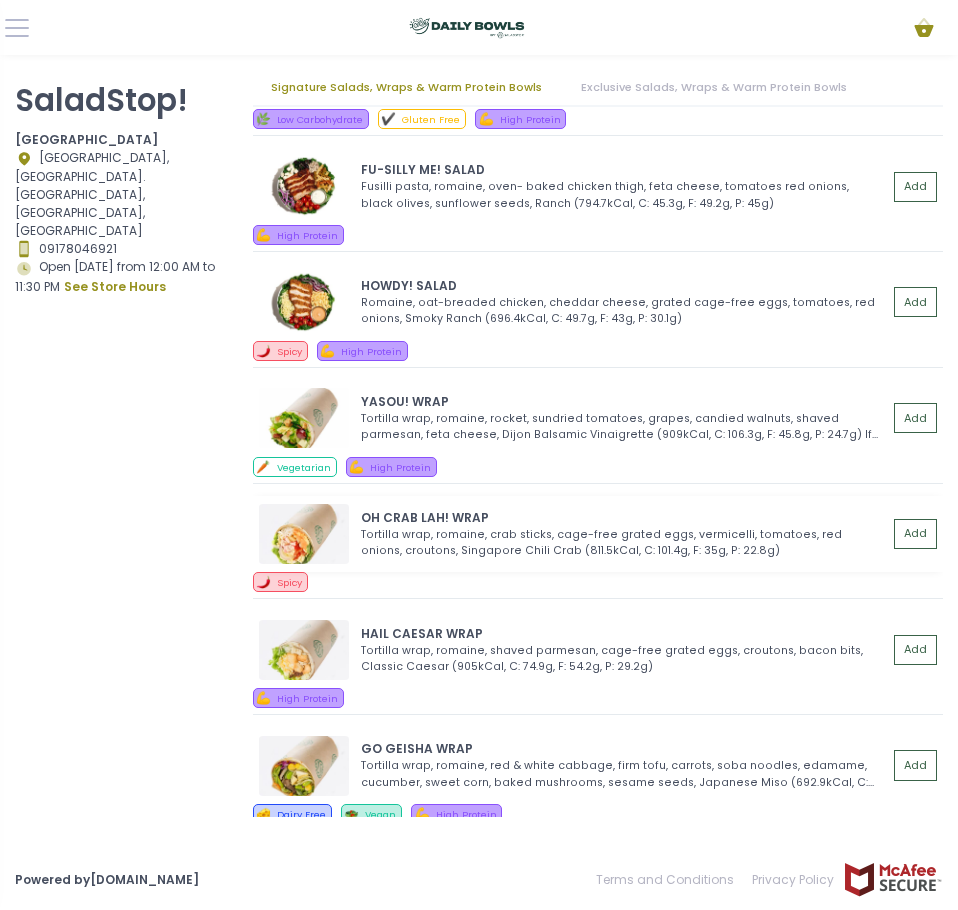 click at bounding box center (304, 534) 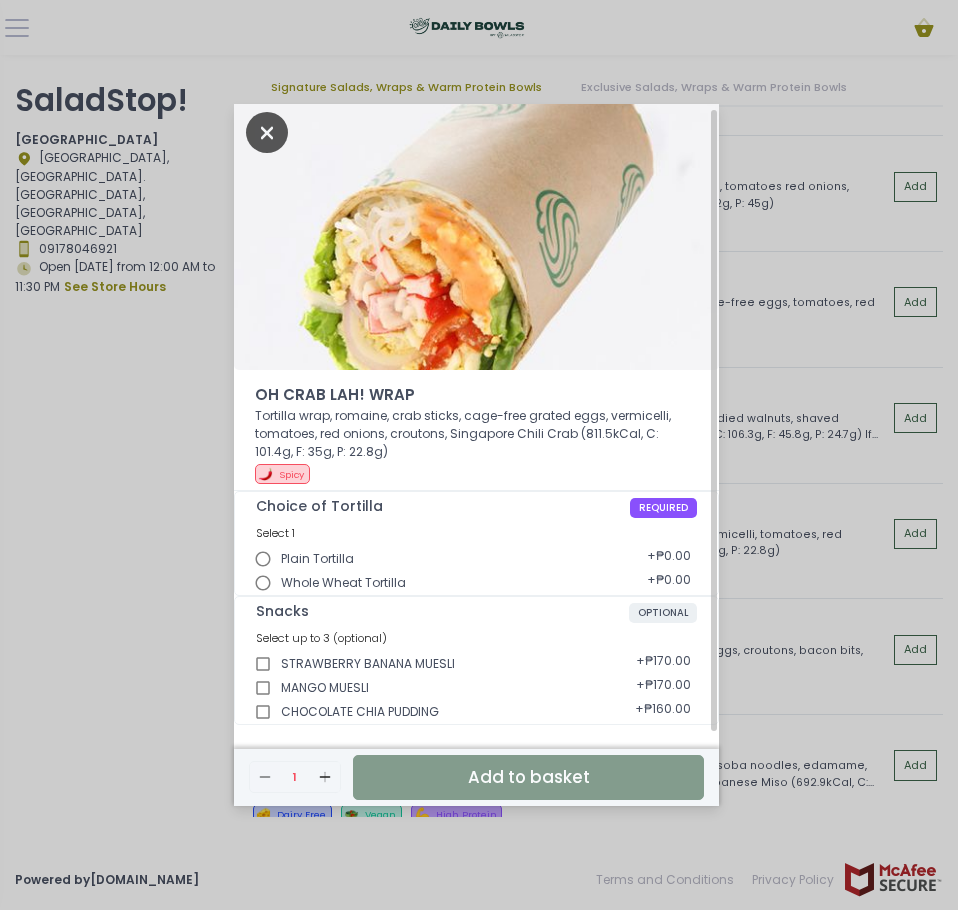click at bounding box center (267, 132) 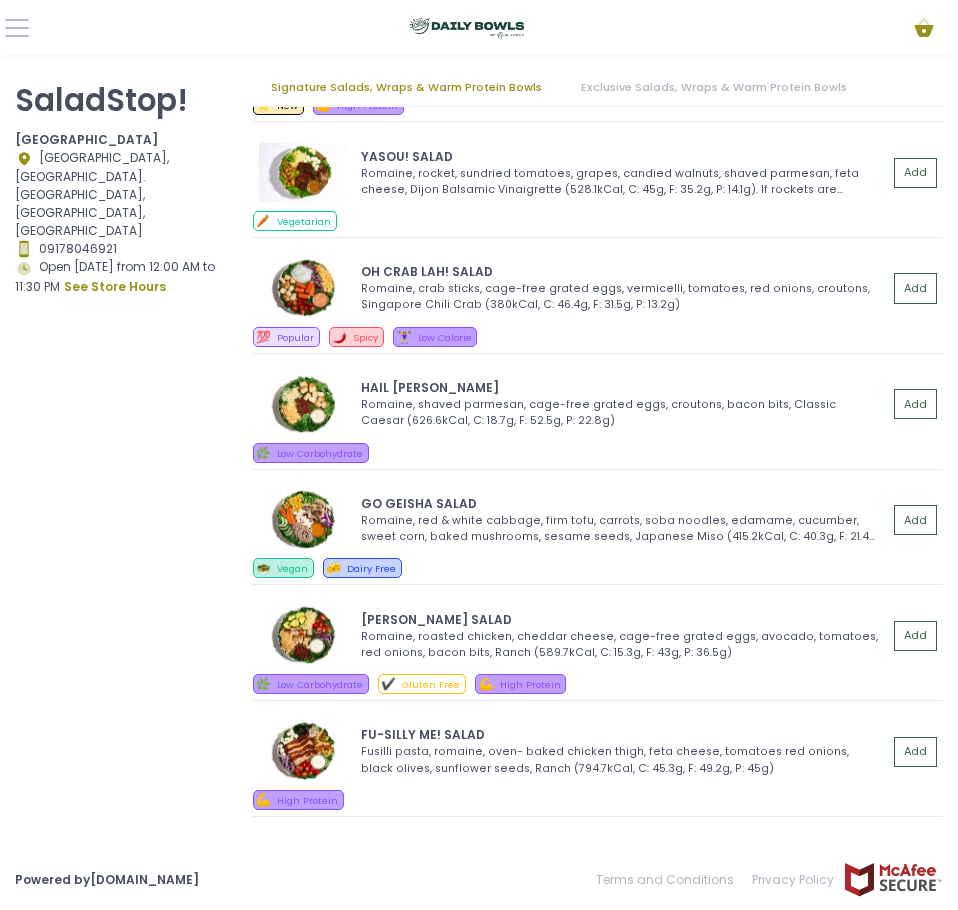 scroll, scrollTop: 100, scrollLeft: 0, axis: vertical 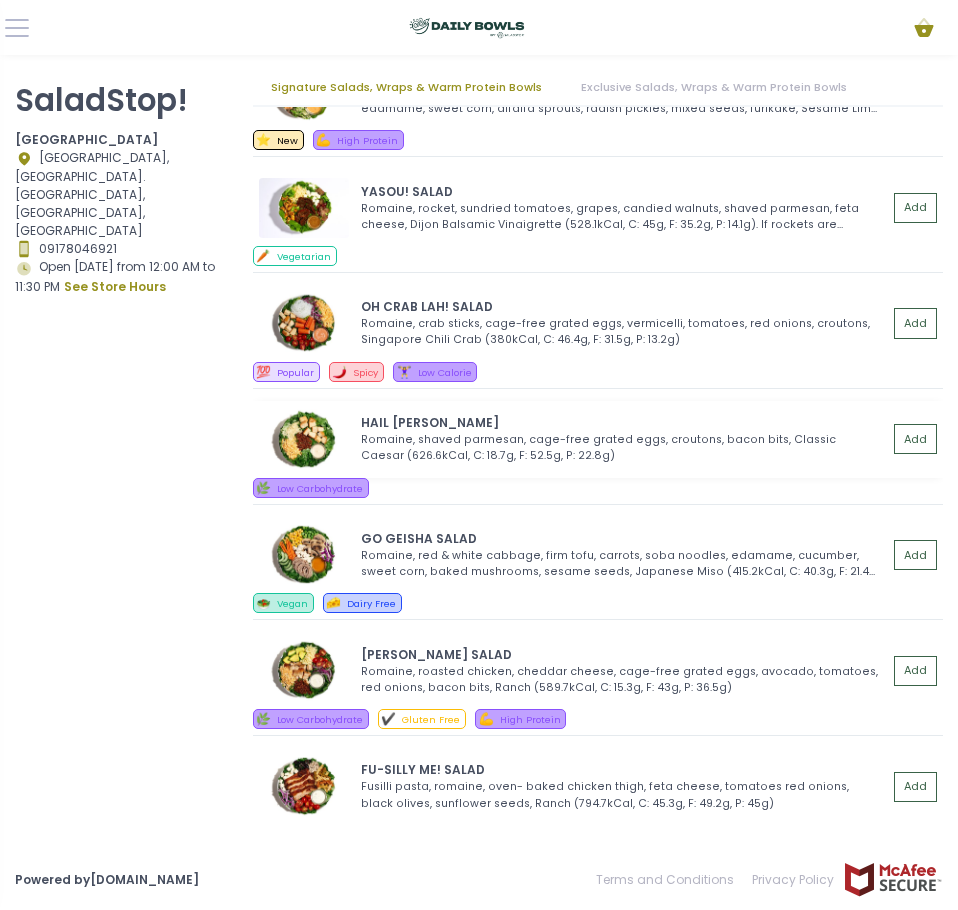 click at bounding box center (304, 439) 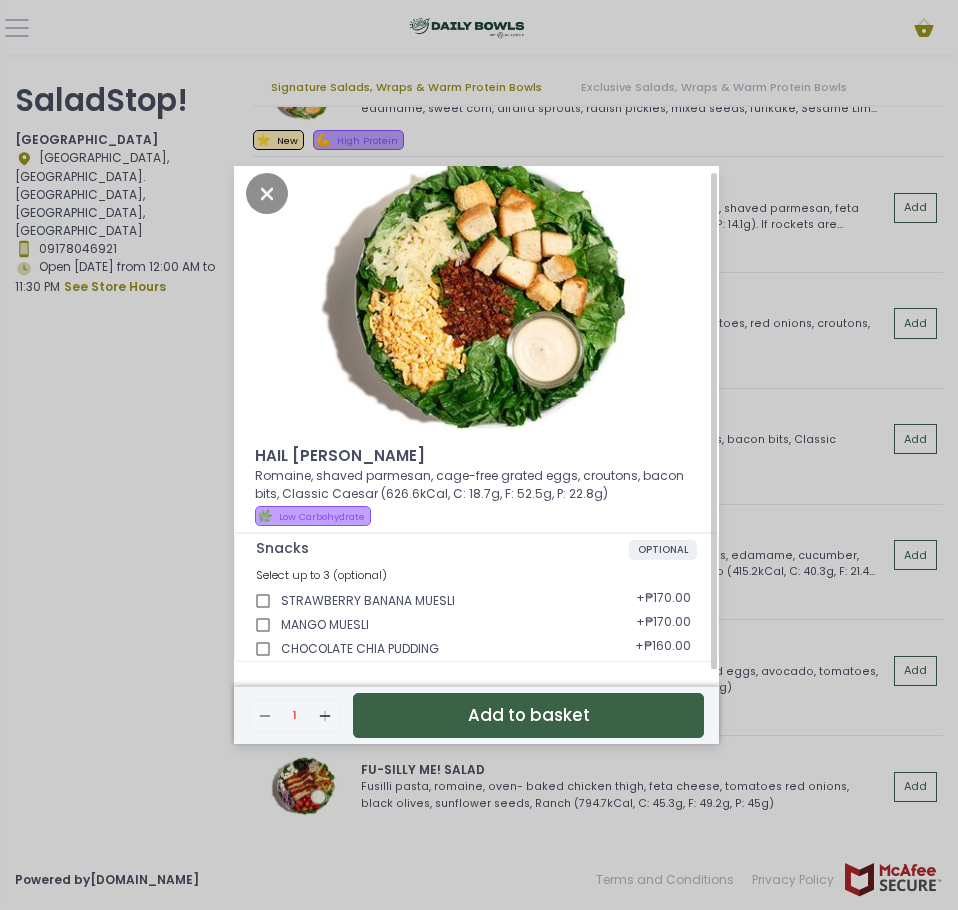 scroll, scrollTop: 8, scrollLeft: 0, axis: vertical 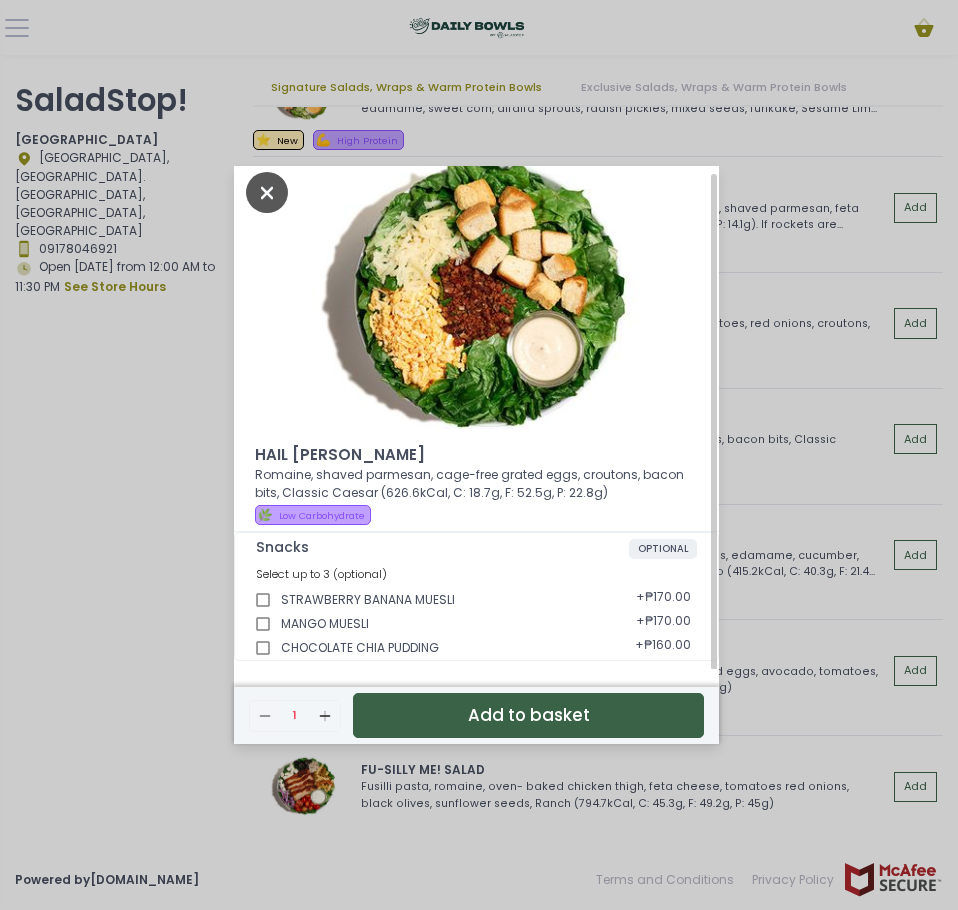 click at bounding box center (267, 192) 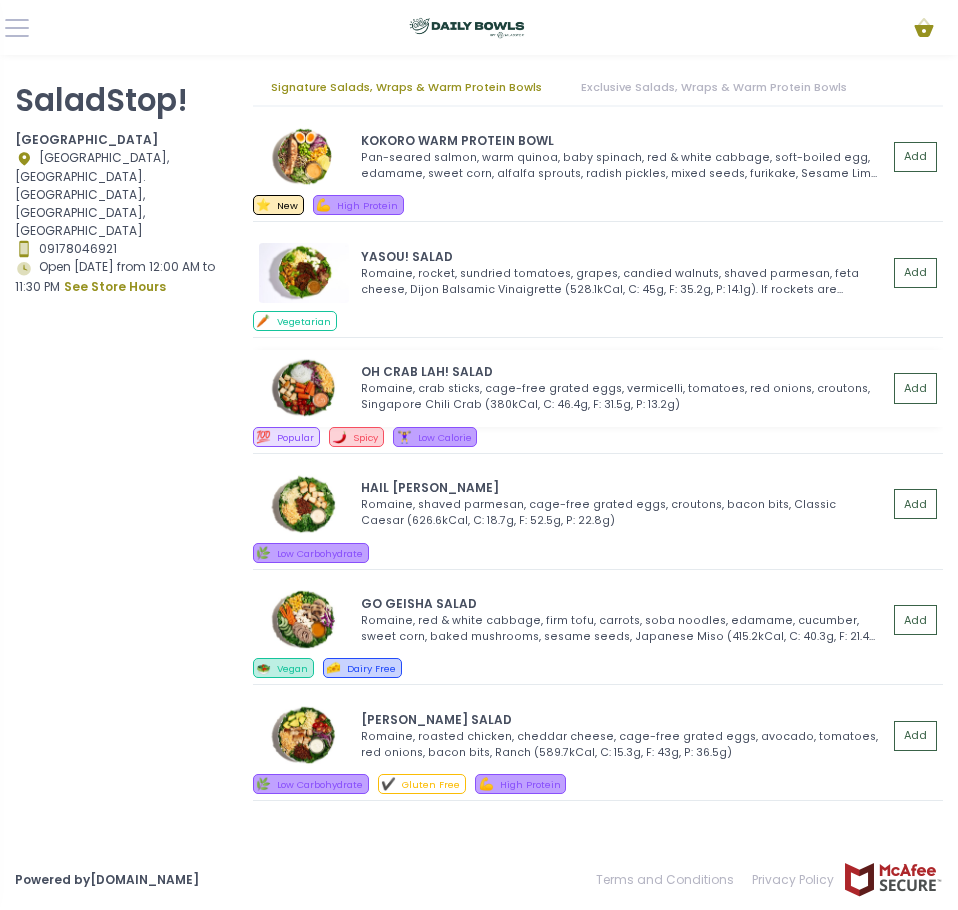 scroll, scrollTop: 0, scrollLeft: 0, axis: both 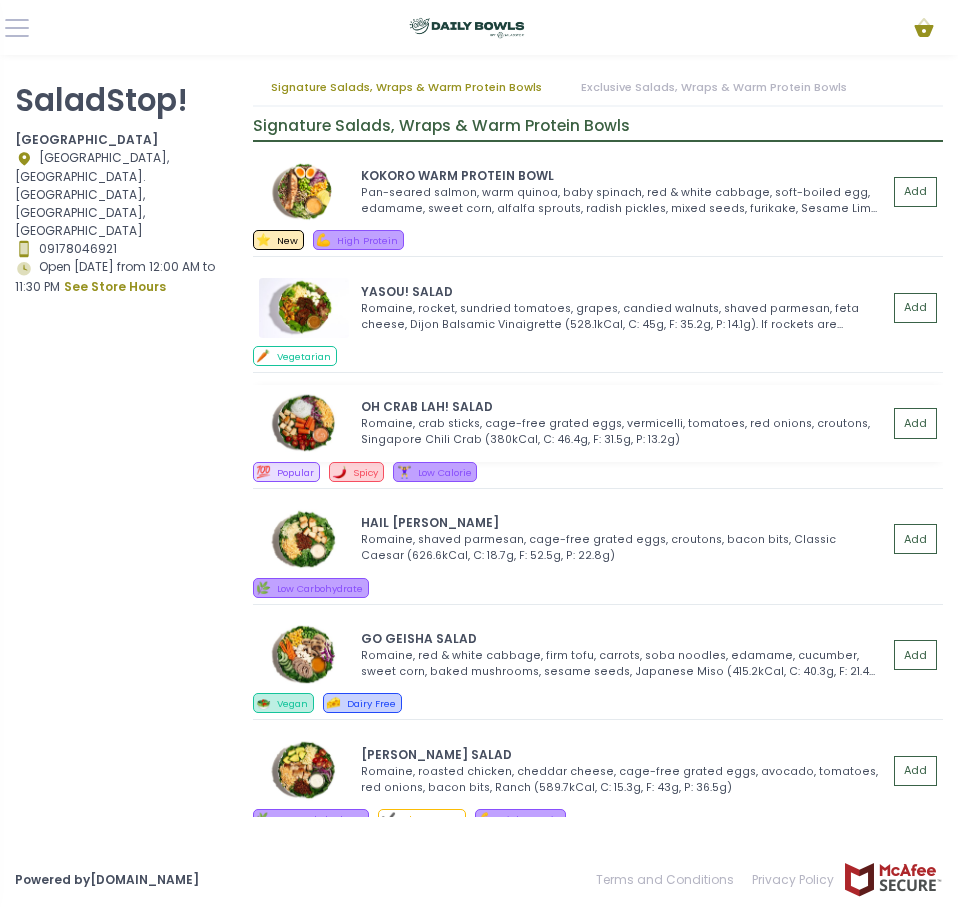 click at bounding box center (304, 423) 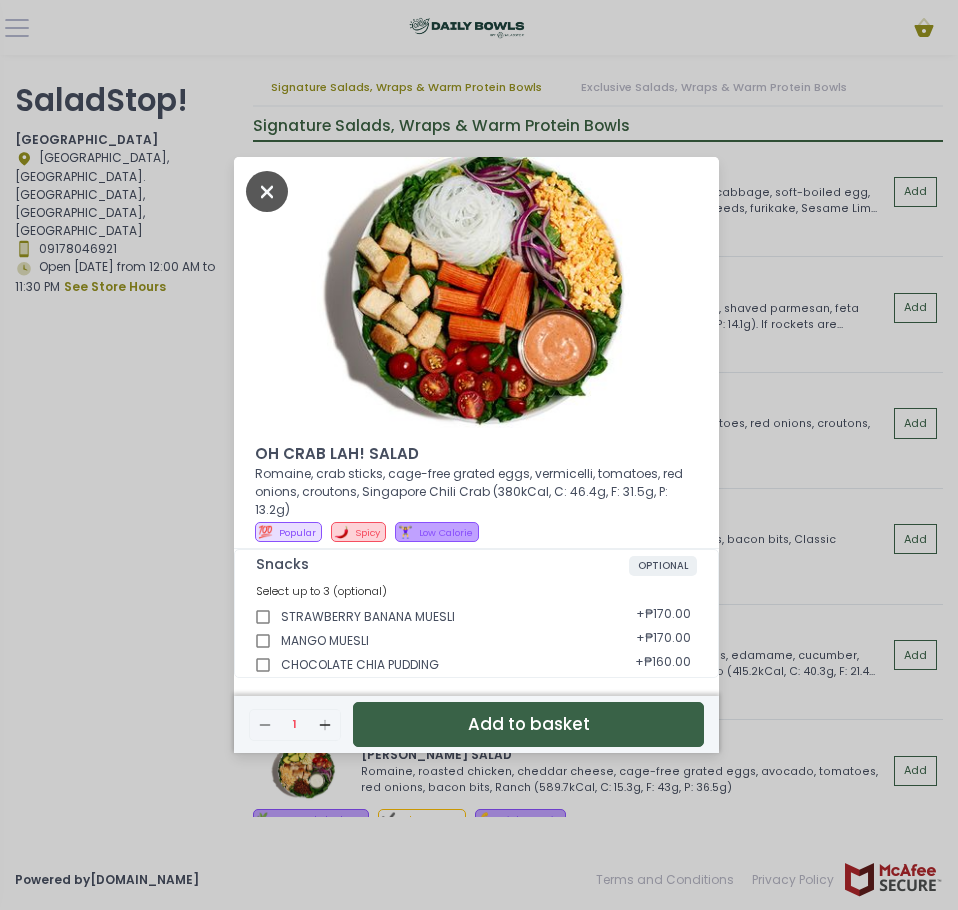 click at bounding box center [267, 191] 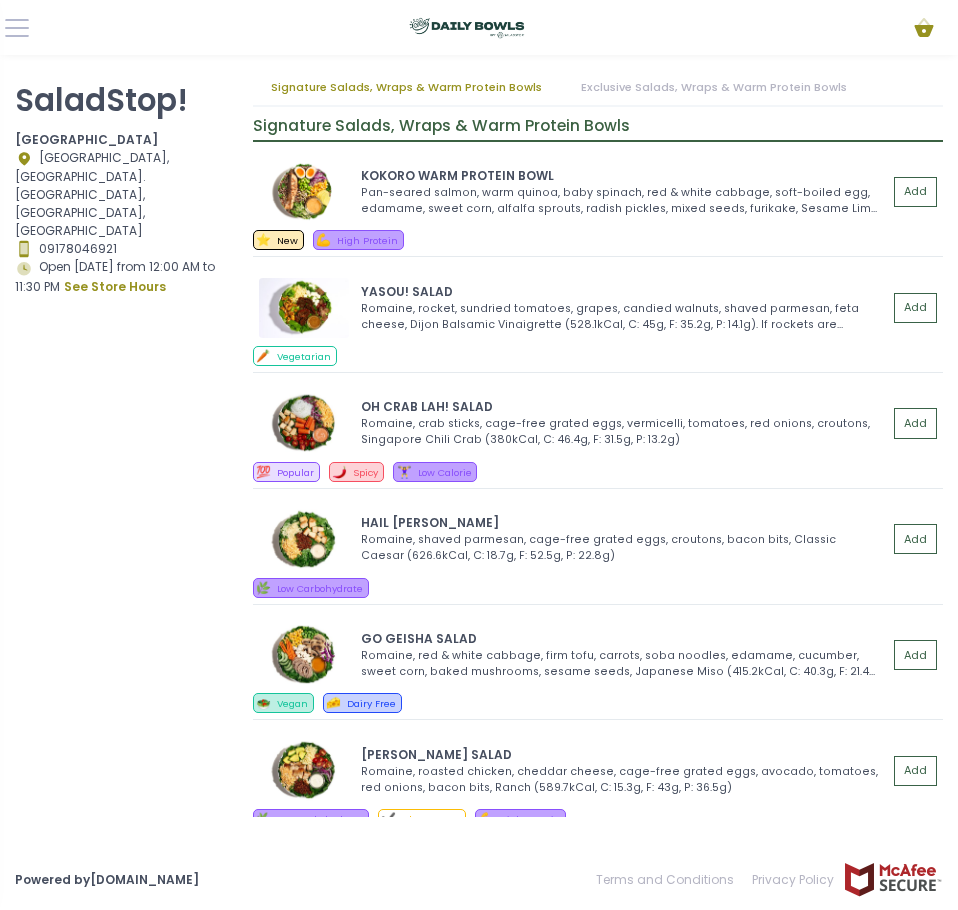 click on "SaladStop!       Central Square   Location Created with Sketch.     [GEOGRAPHIC_DATA], [GEOGRAPHIC_DATA]. [GEOGRAPHIC_DATA], [GEOGRAPHIC_DATA], [GEOGRAPHIC_DATA]     Contact Number Created with Sketch.   09178046921 Store Hours Created with Sketch.     Open [DATE] from  12:00 AM to 11:30 PM    see store hours" at bounding box center [122, 425] 